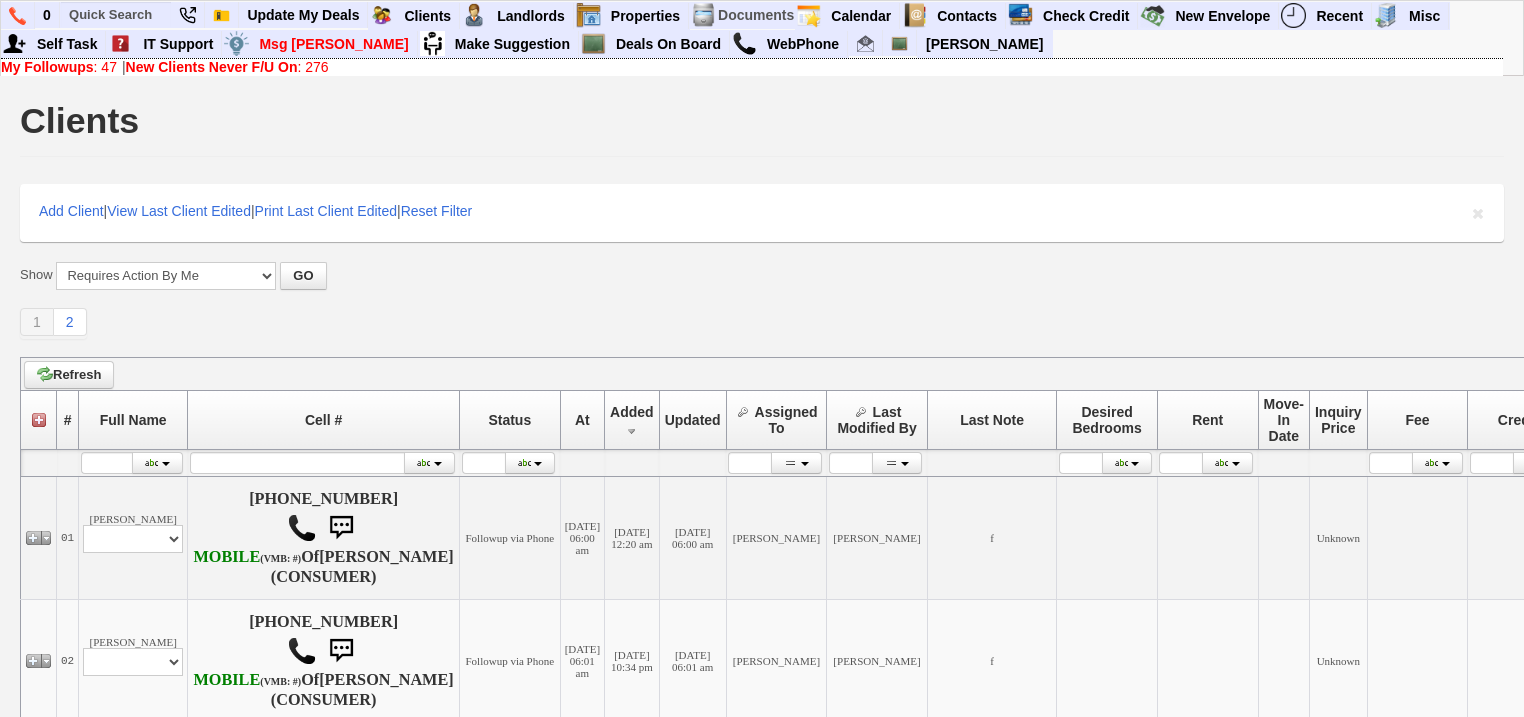 scroll, scrollTop: 0, scrollLeft: 0, axis: both 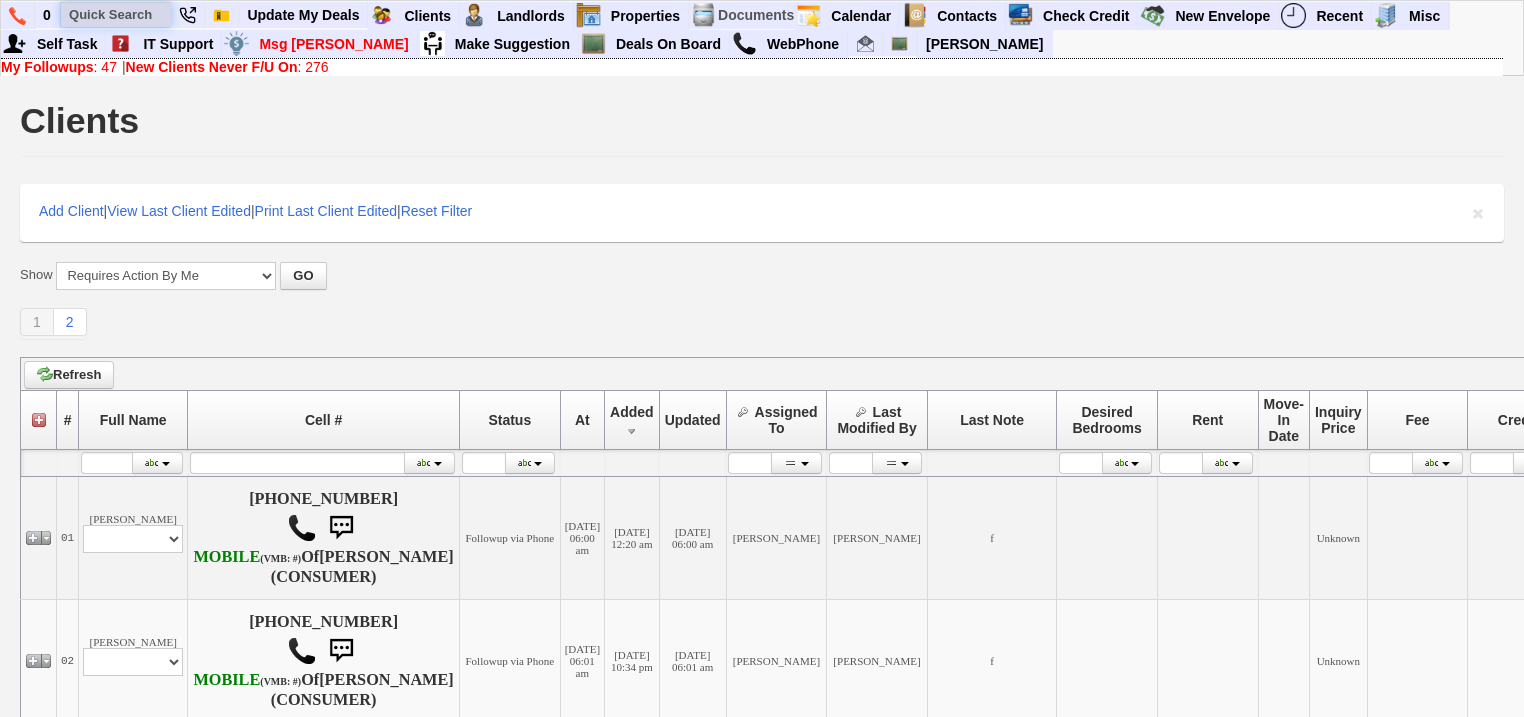 click at bounding box center [116, 14] 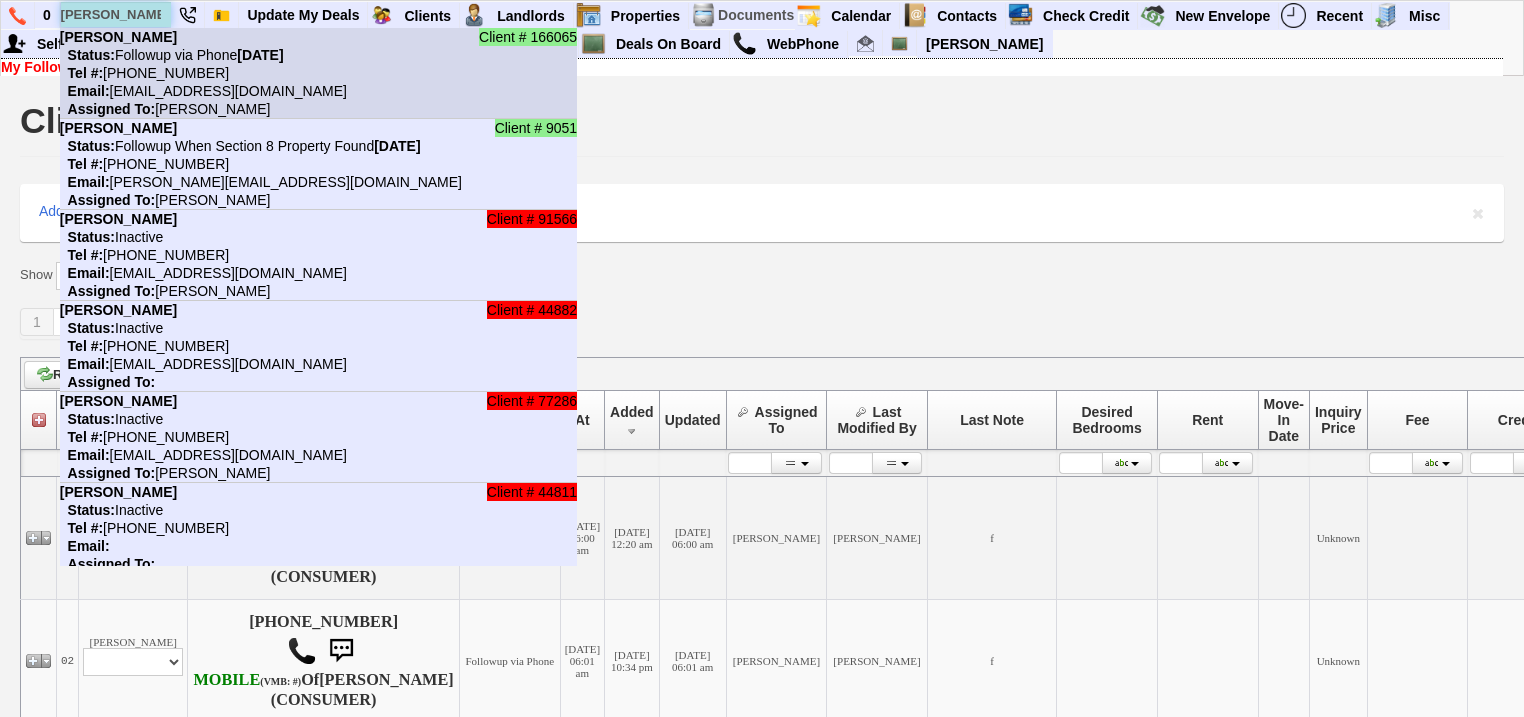 type on "[PERSON_NAME]" 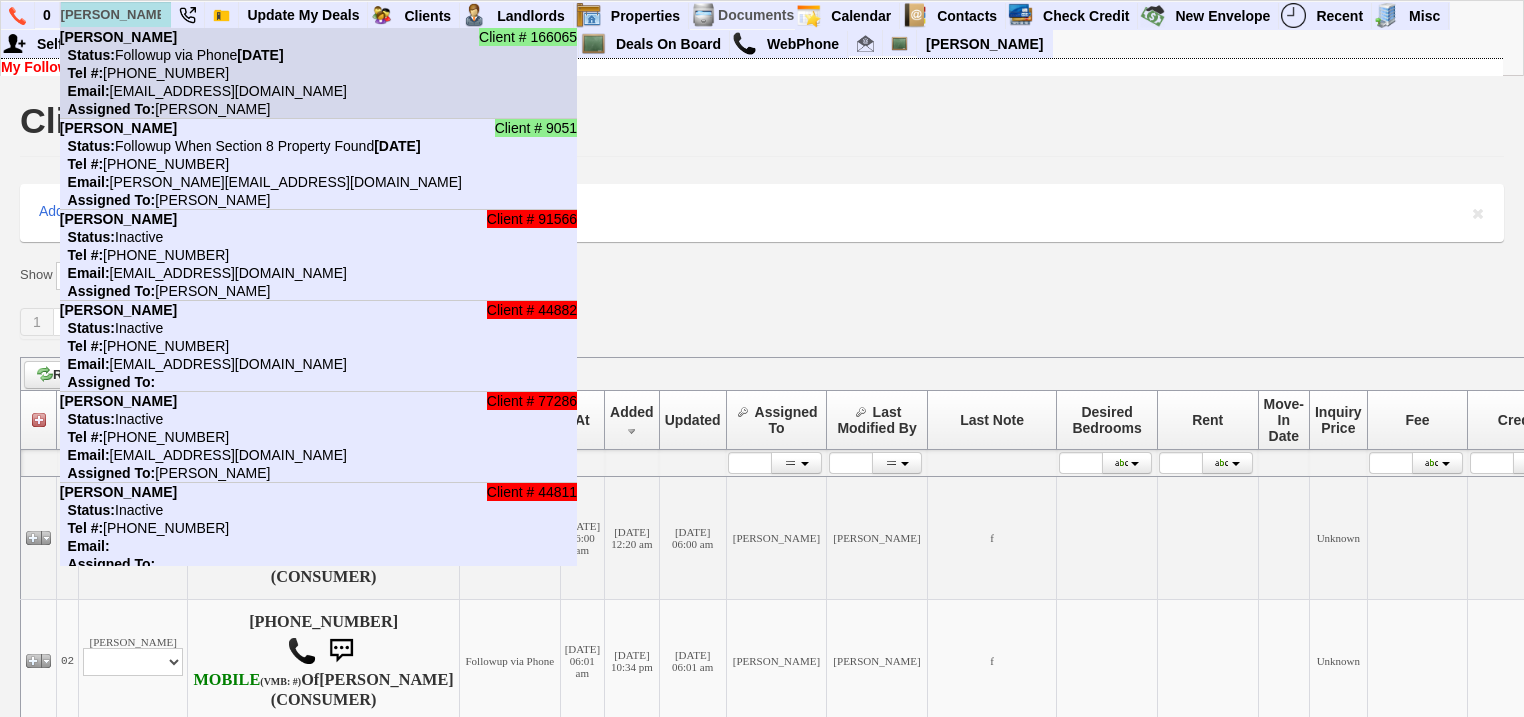 click on "Tel #:  [PHONE_NUMBER]" at bounding box center [144, 73] 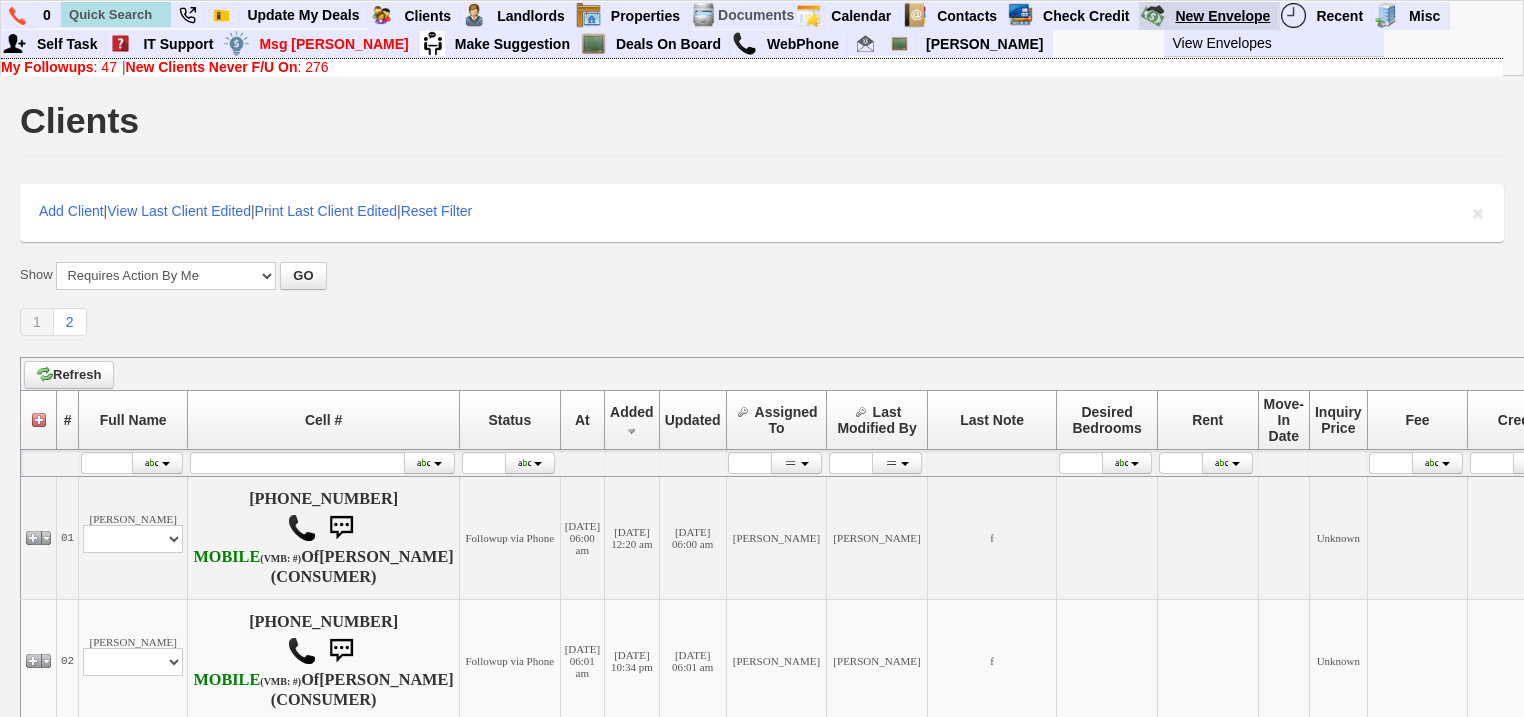click on "New Envelope" at bounding box center [1223, 16] 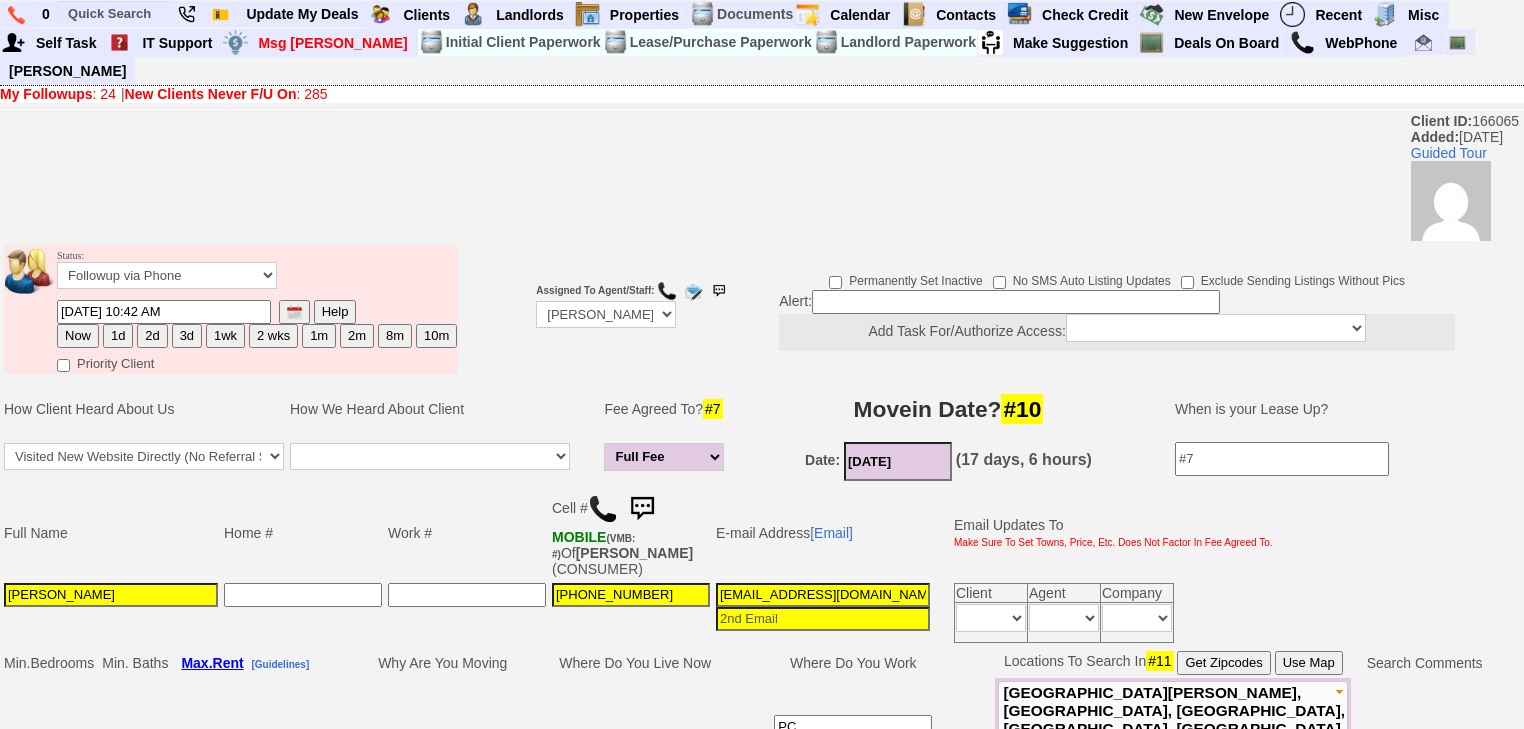 scroll, scrollTop: 0, scrollLeft: 0, axis: both 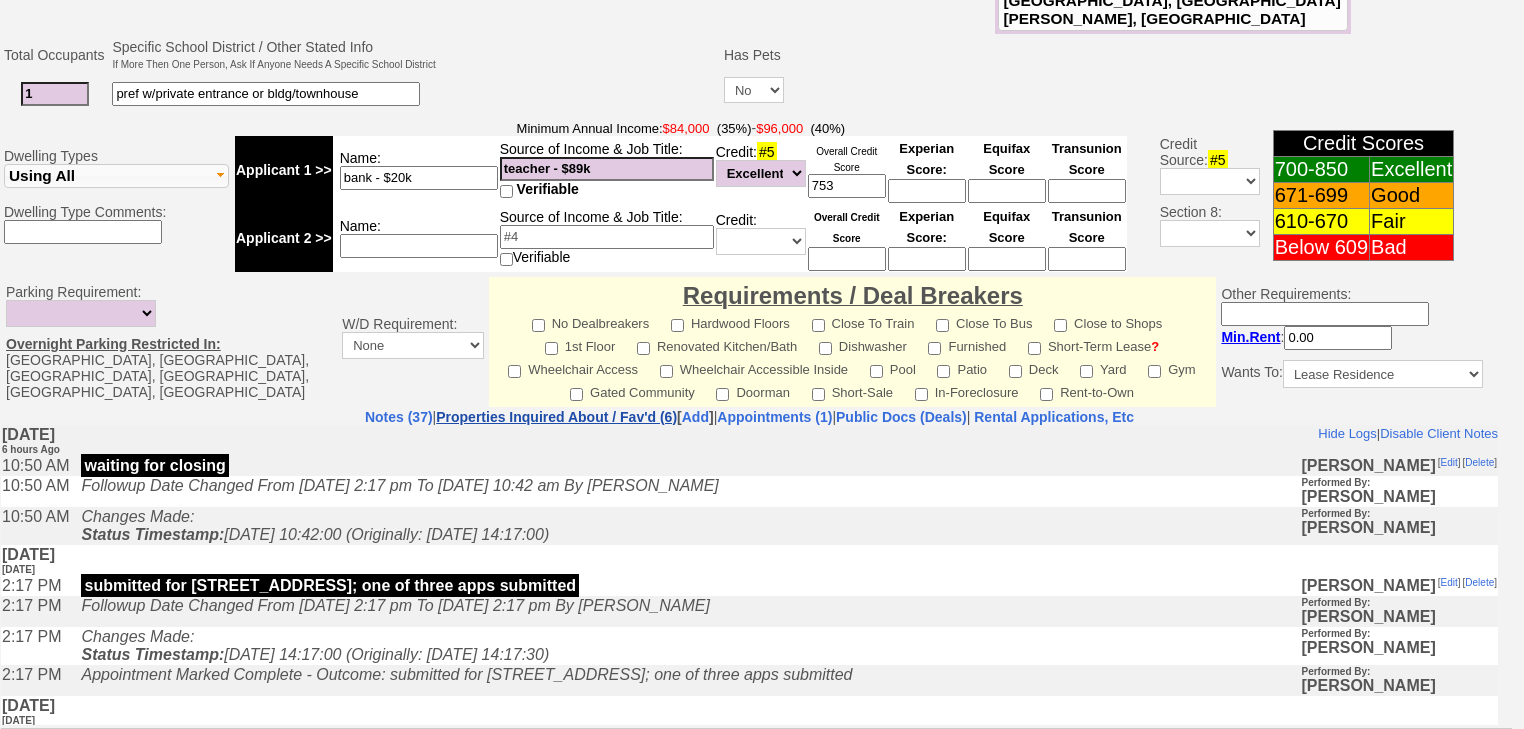 click on "Properties Inquired About / Fav'd
(6)" at bounding box center [556, 417] 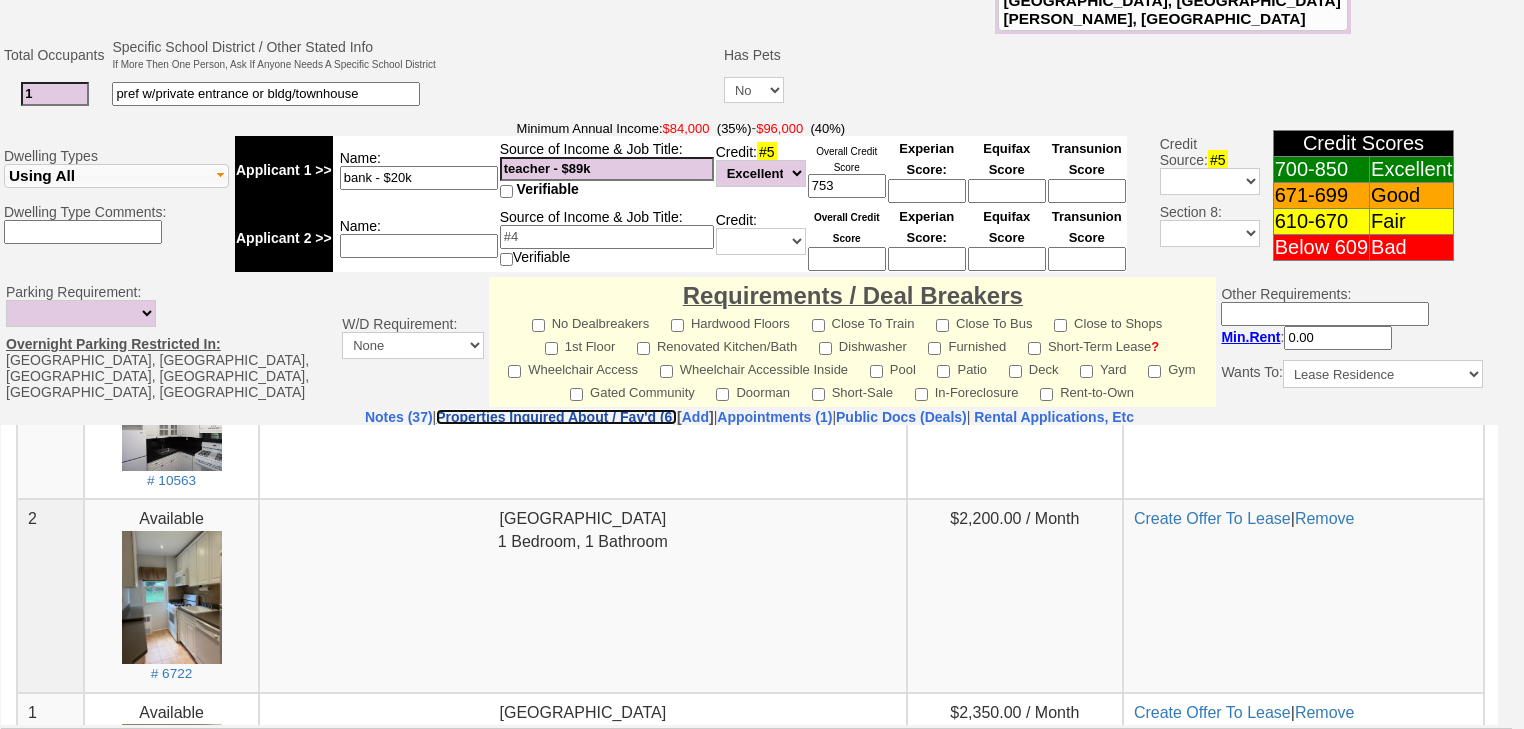 scroll, scrollTop: 800, scrollLeft: 0, axis: vertical 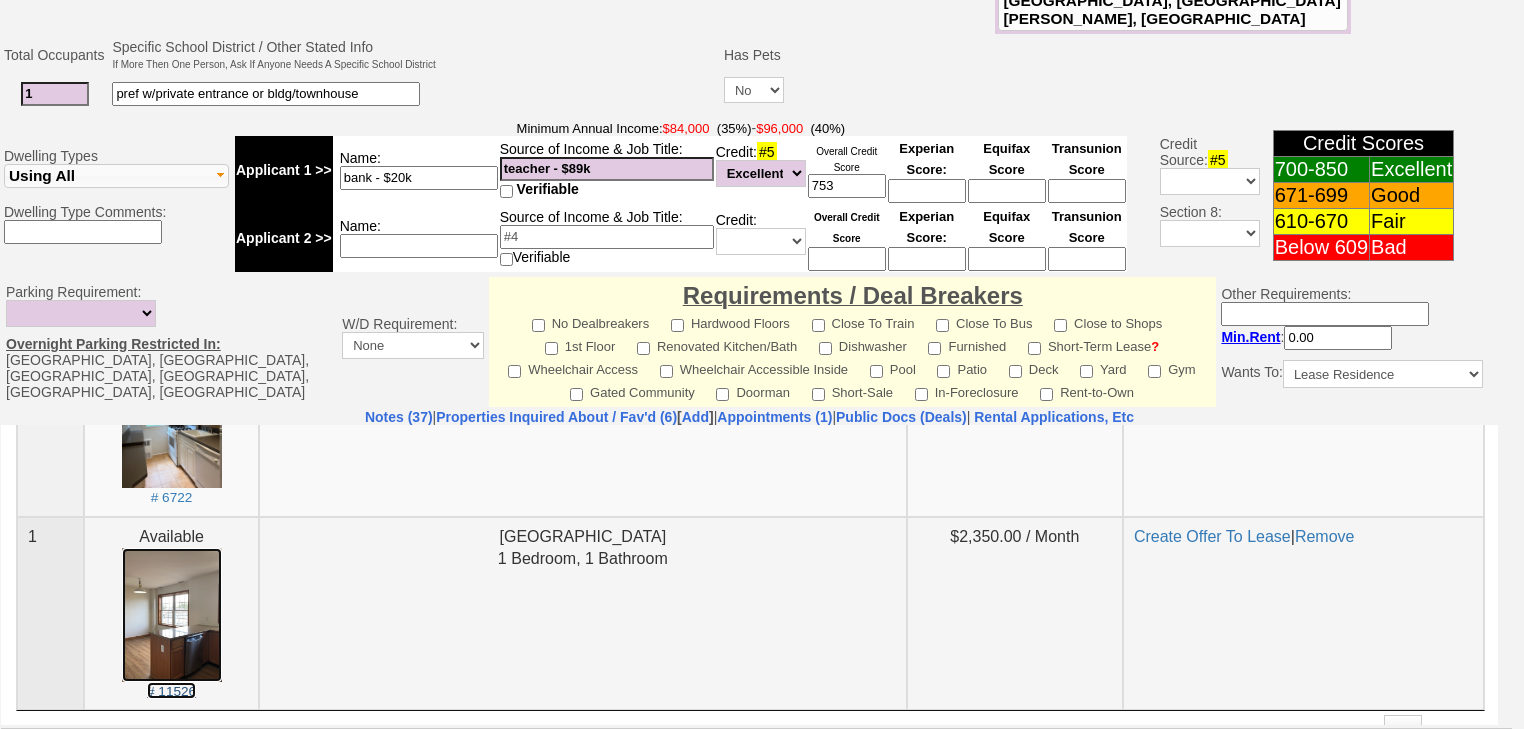 click on "# 11526" at bounding box center [172, 650] 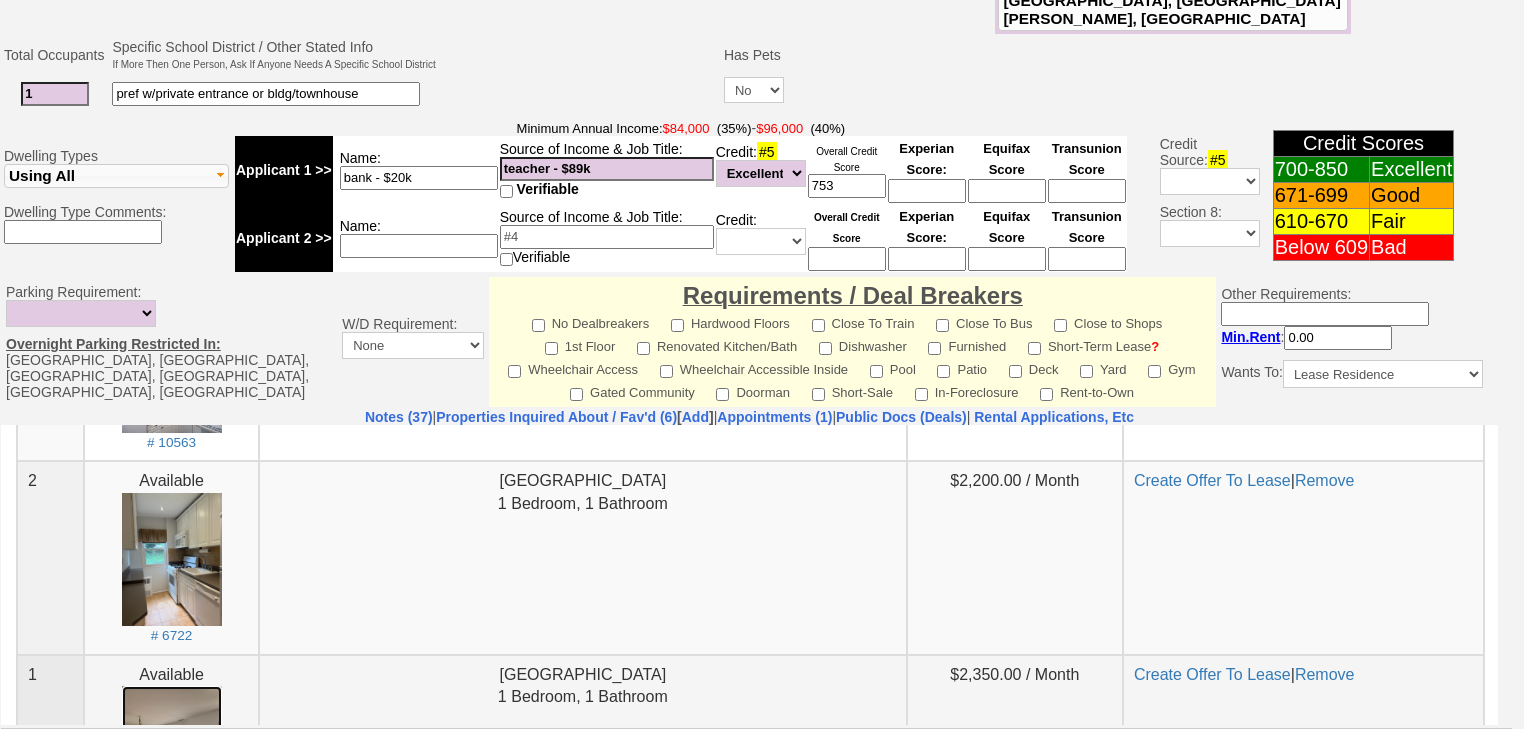 scroll, scrollTop: 821, scrollLeft: 0, axis: vertical 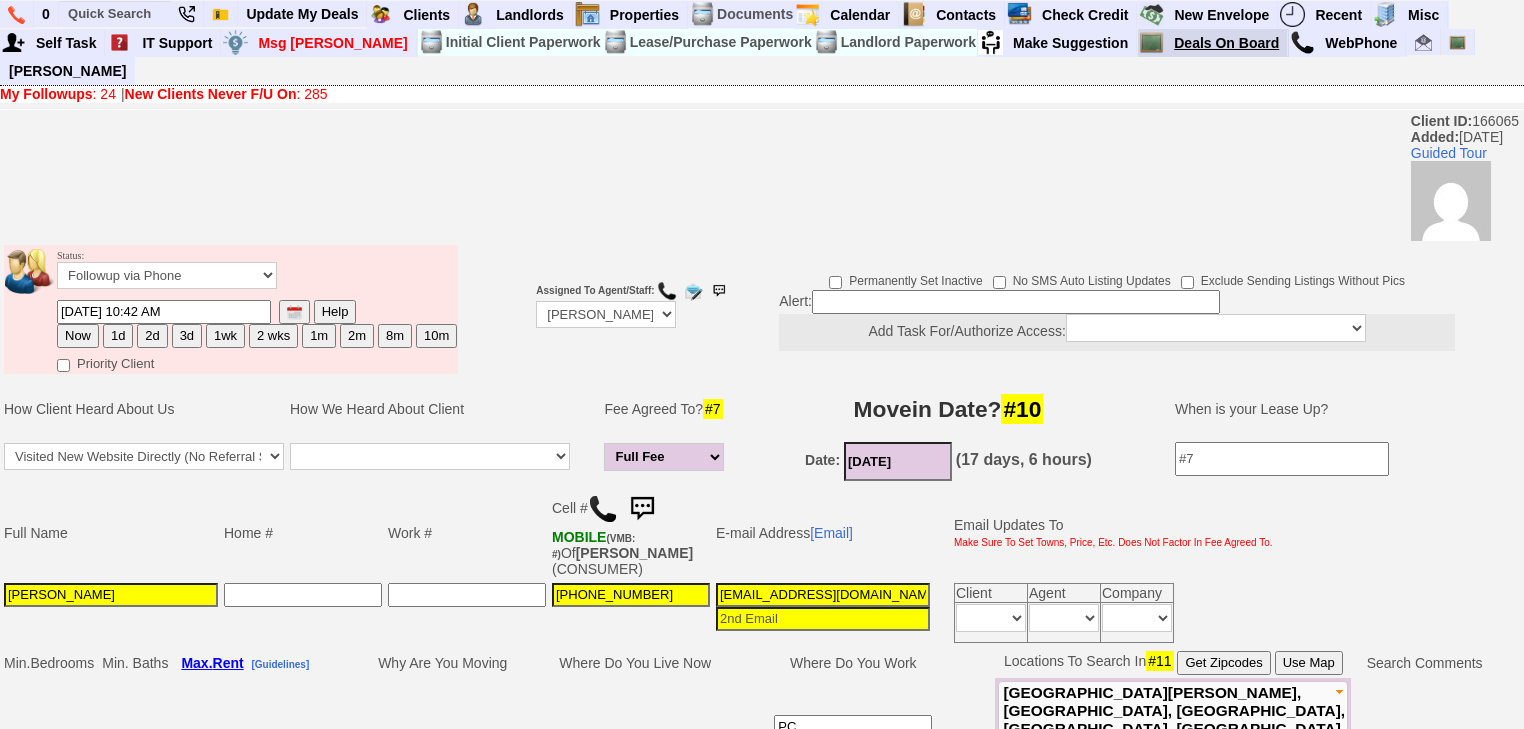 click on "Deals On Board" at bounding box center (1227, 43) 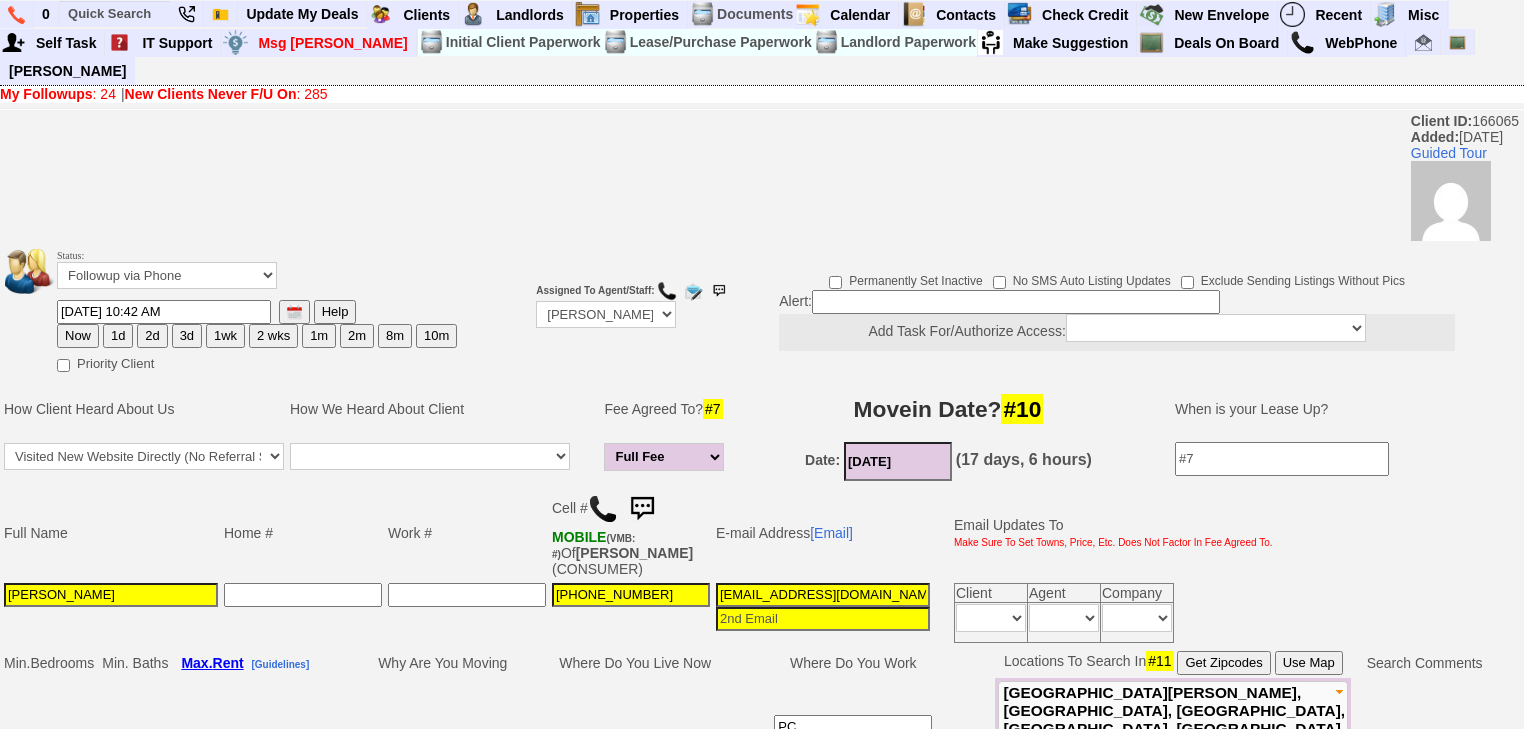 click on "My Followups" at bounding box center (46, 94) 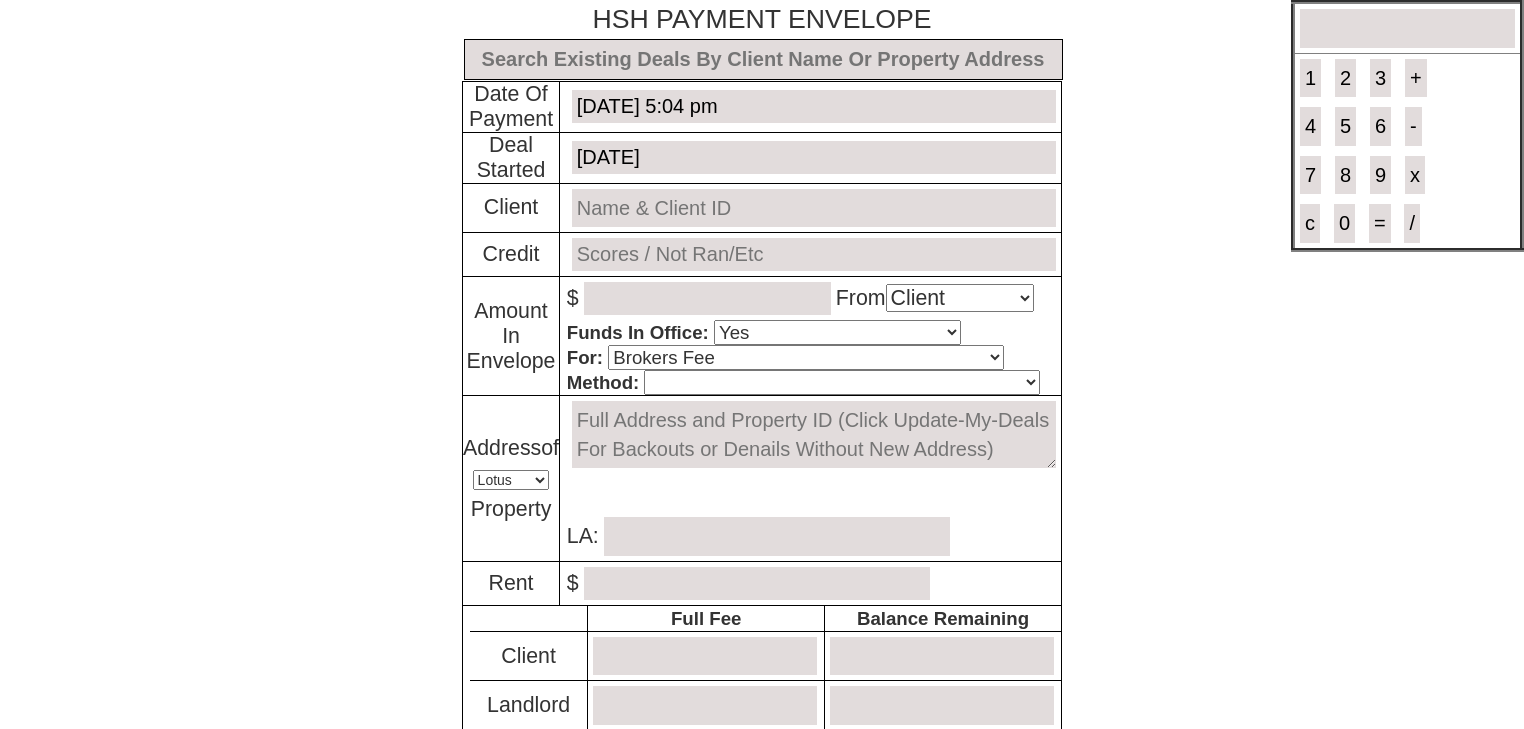 select on "Client" 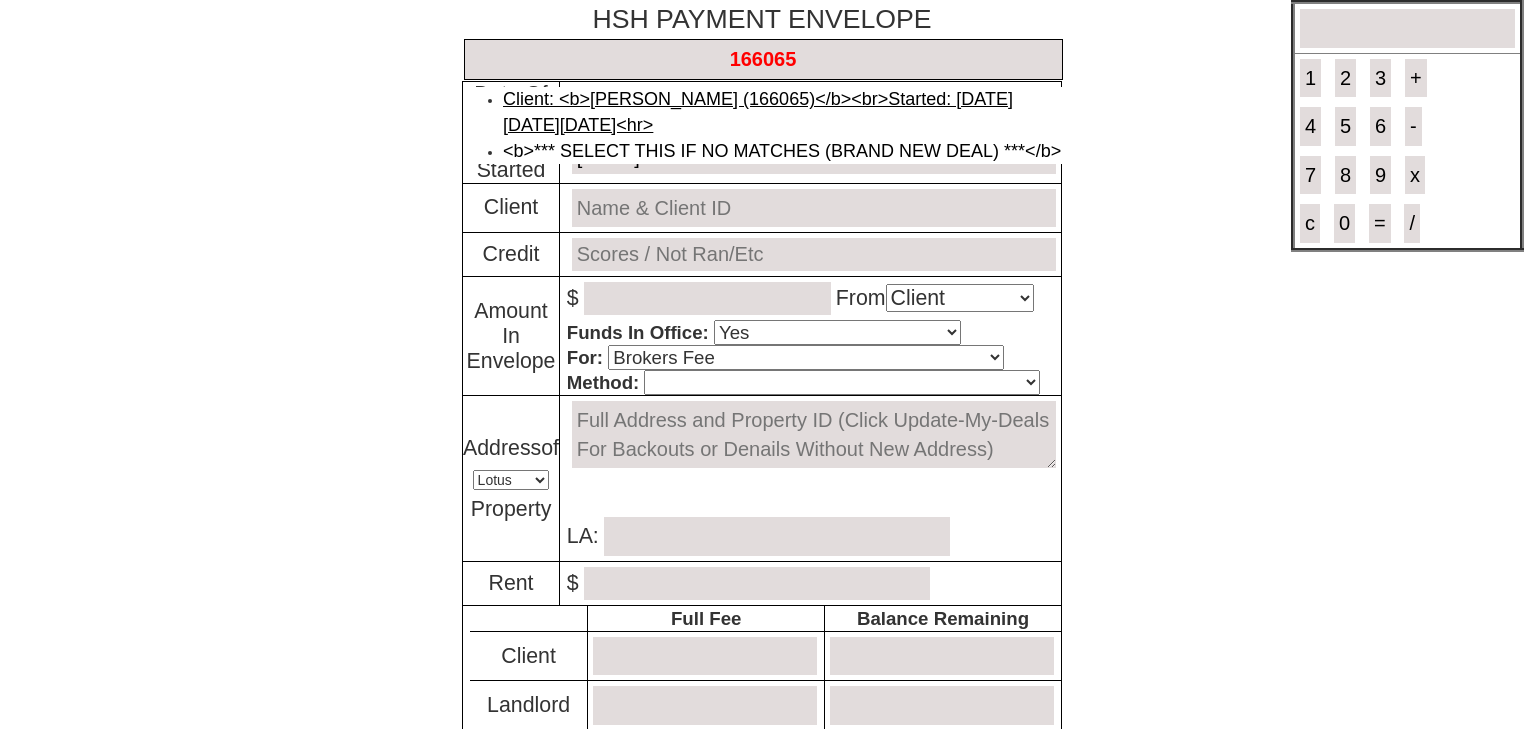 click on "Client: <b>Brendan Lee (166065)</b><br>Started: 3 days Ago on Friday, July 11th, 2025<hr>" at bounding box center [758, 112] 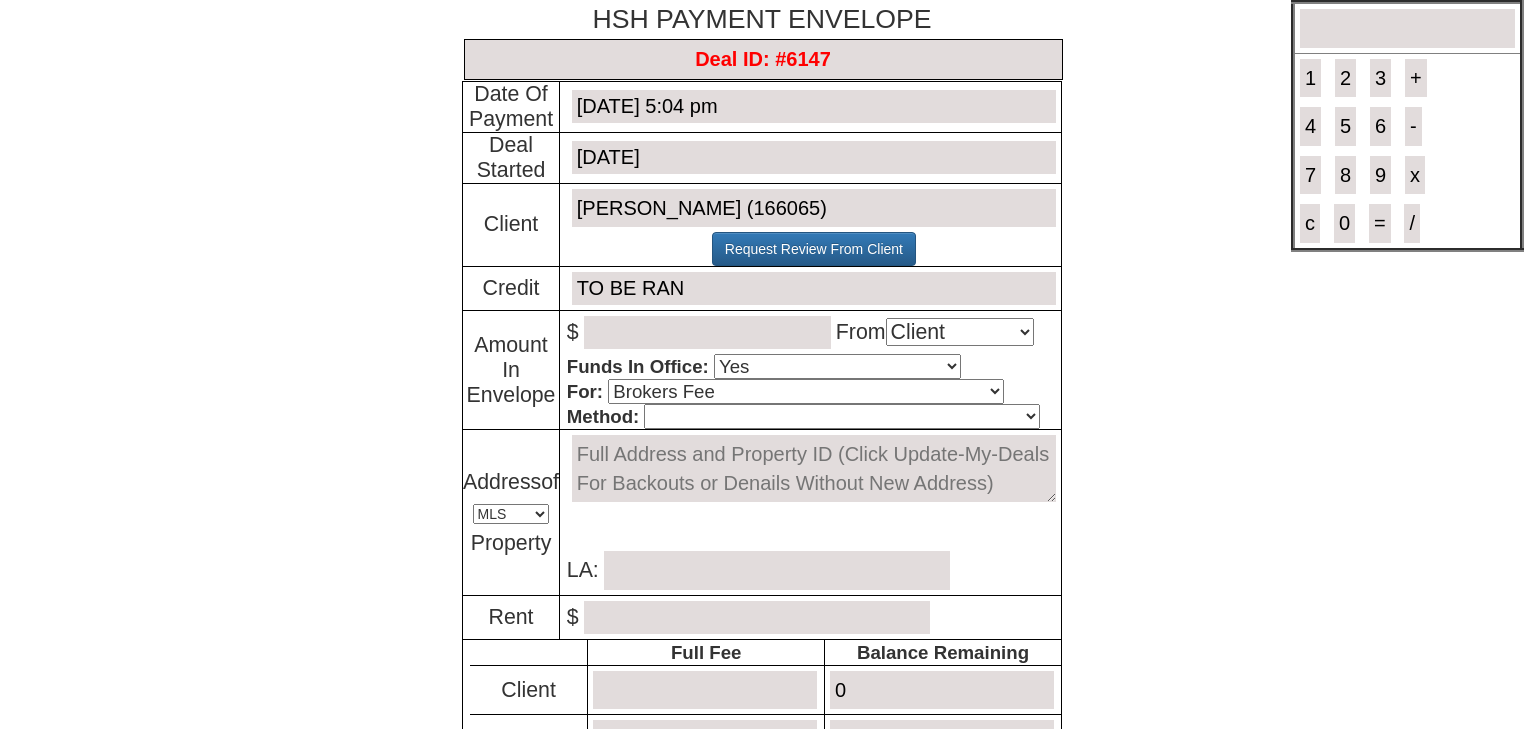 type on "Deal ID: #6147" 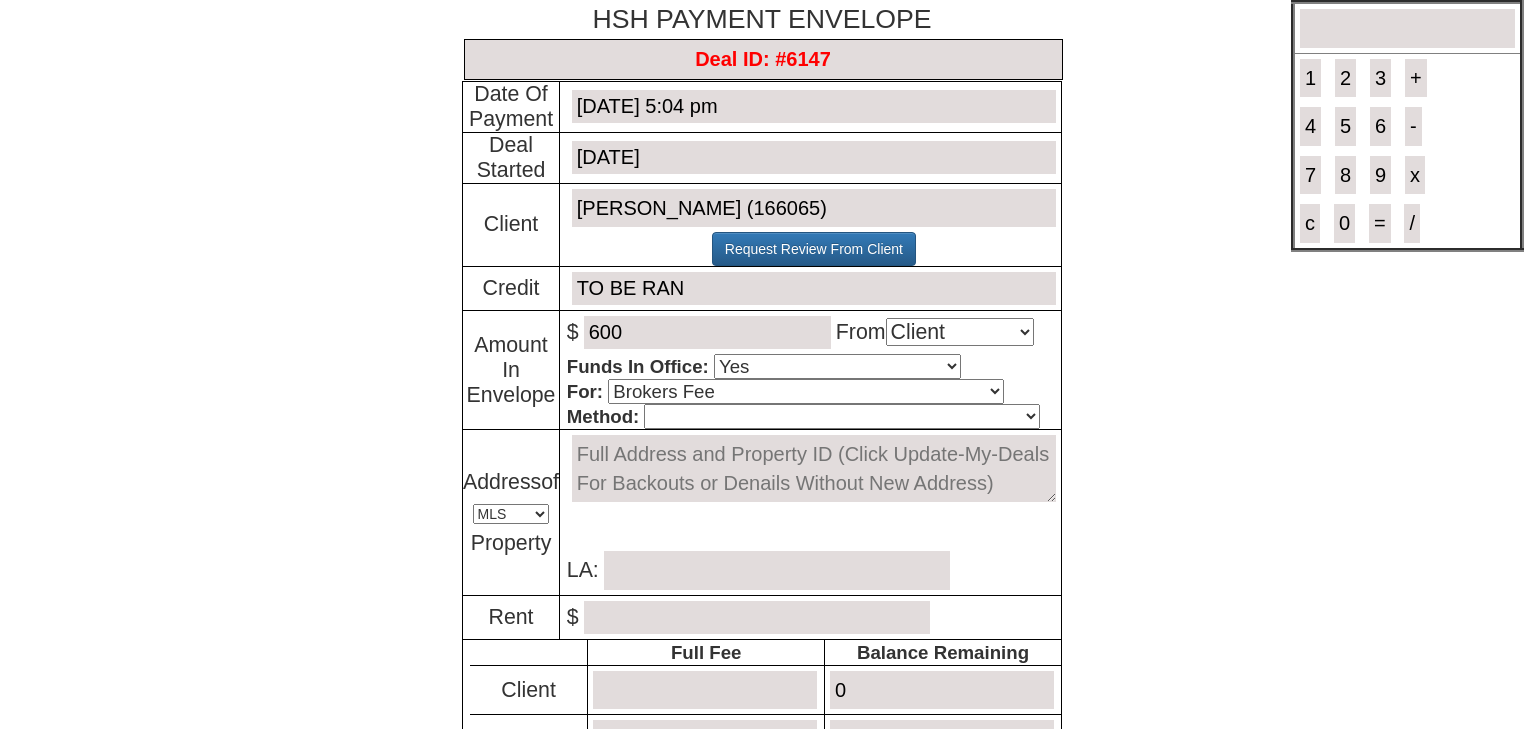 type on "600" 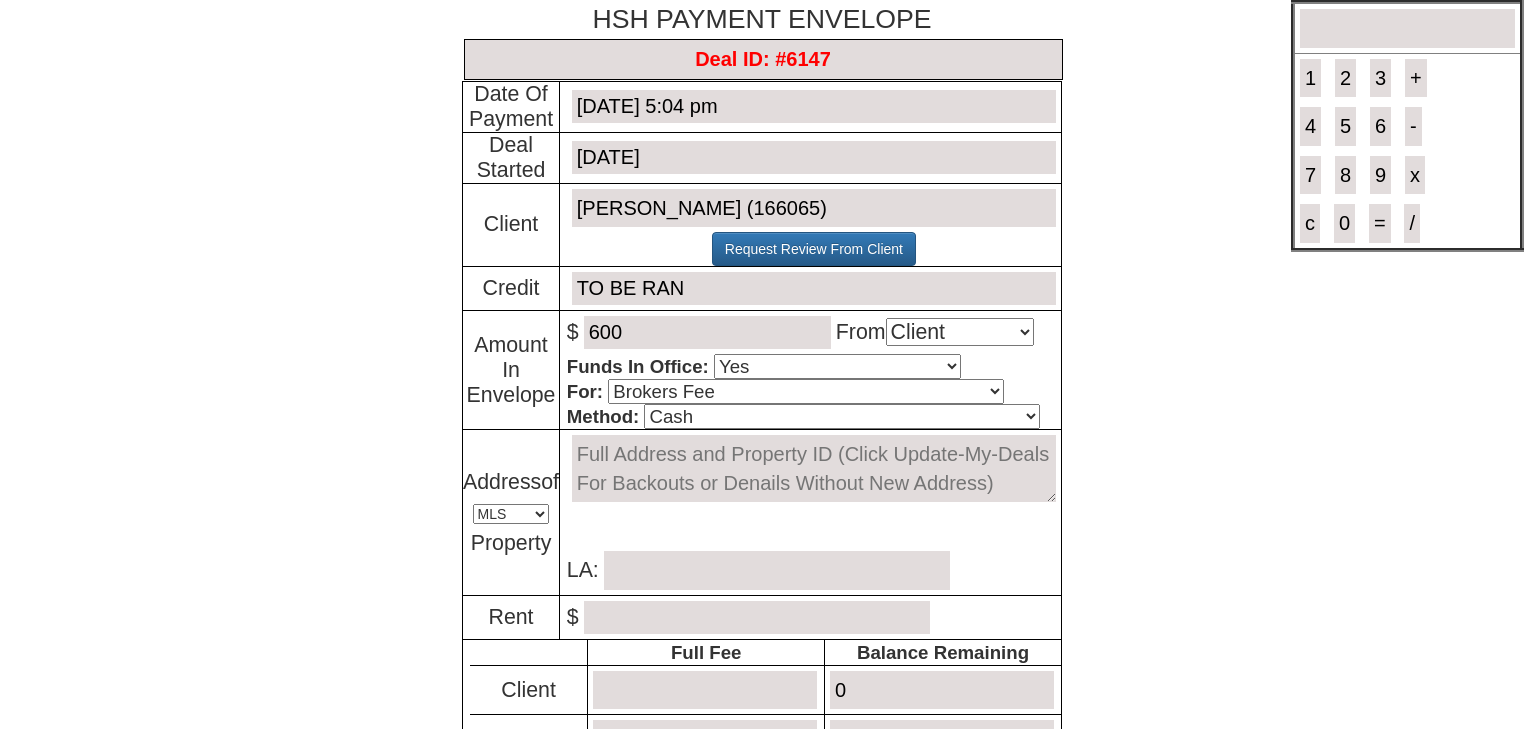 click at bounding box center (814, 468) 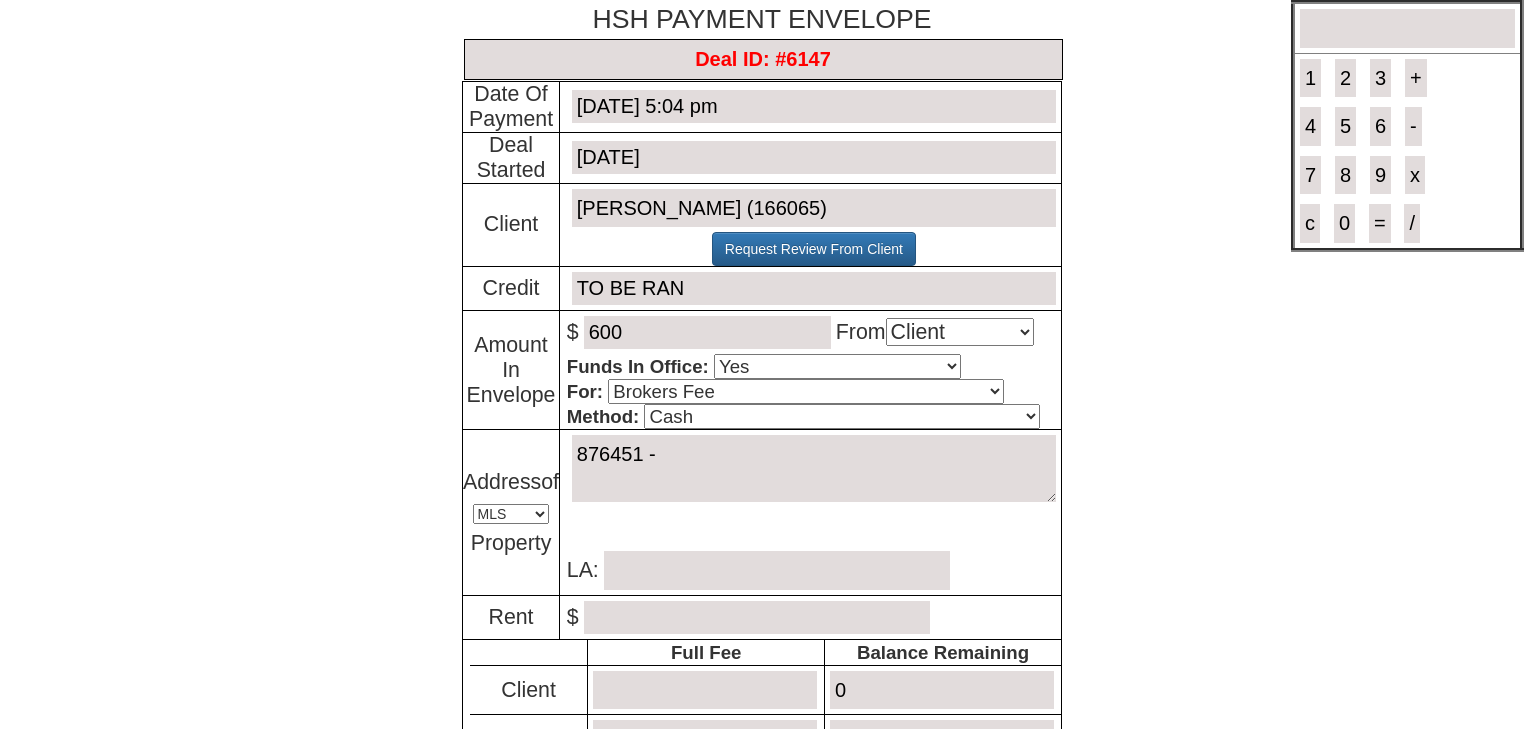 paste on "327 W Post Road Unit #A, White Plains, New York 10606" 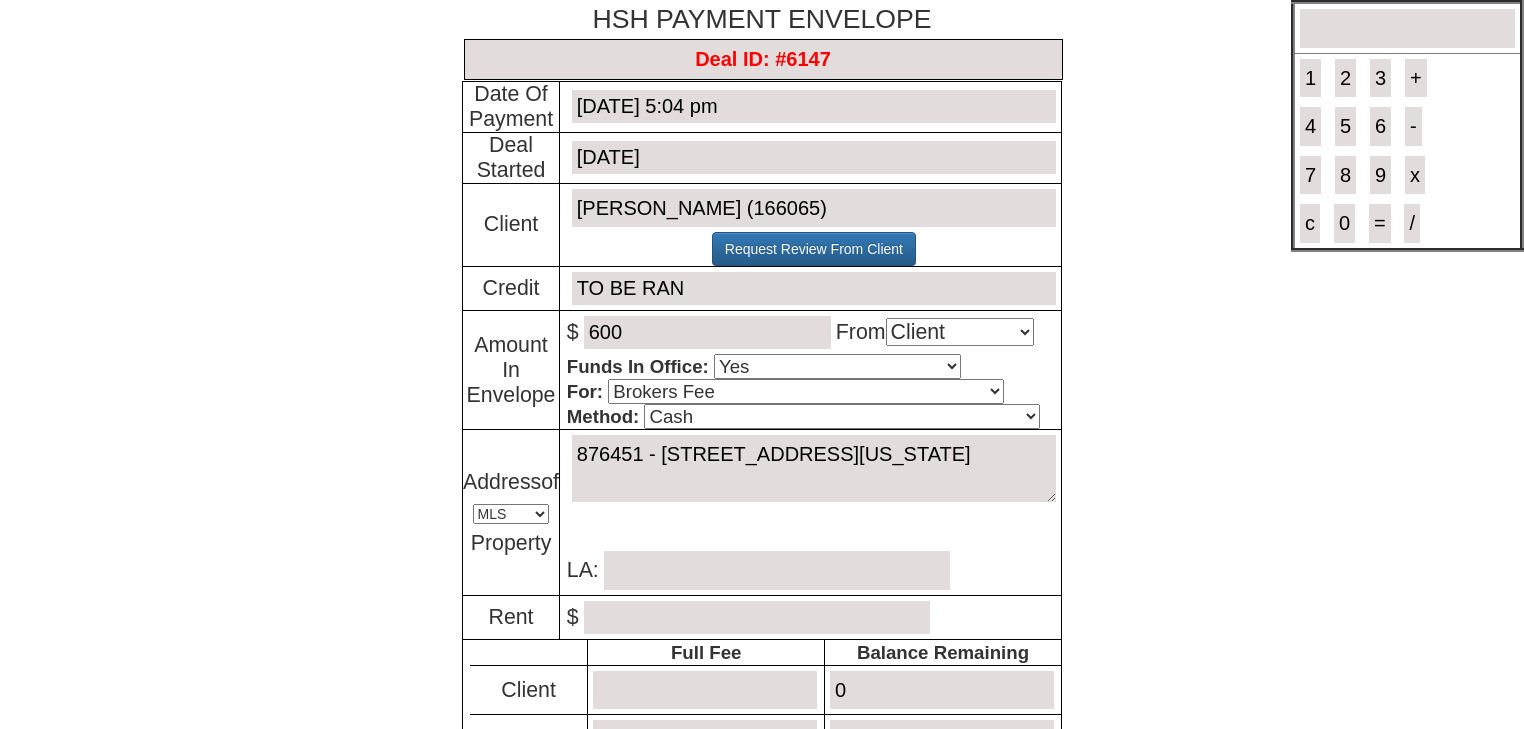 type on "876451 - 327 W Post Road Unit #A, White Plains, New York 10606" 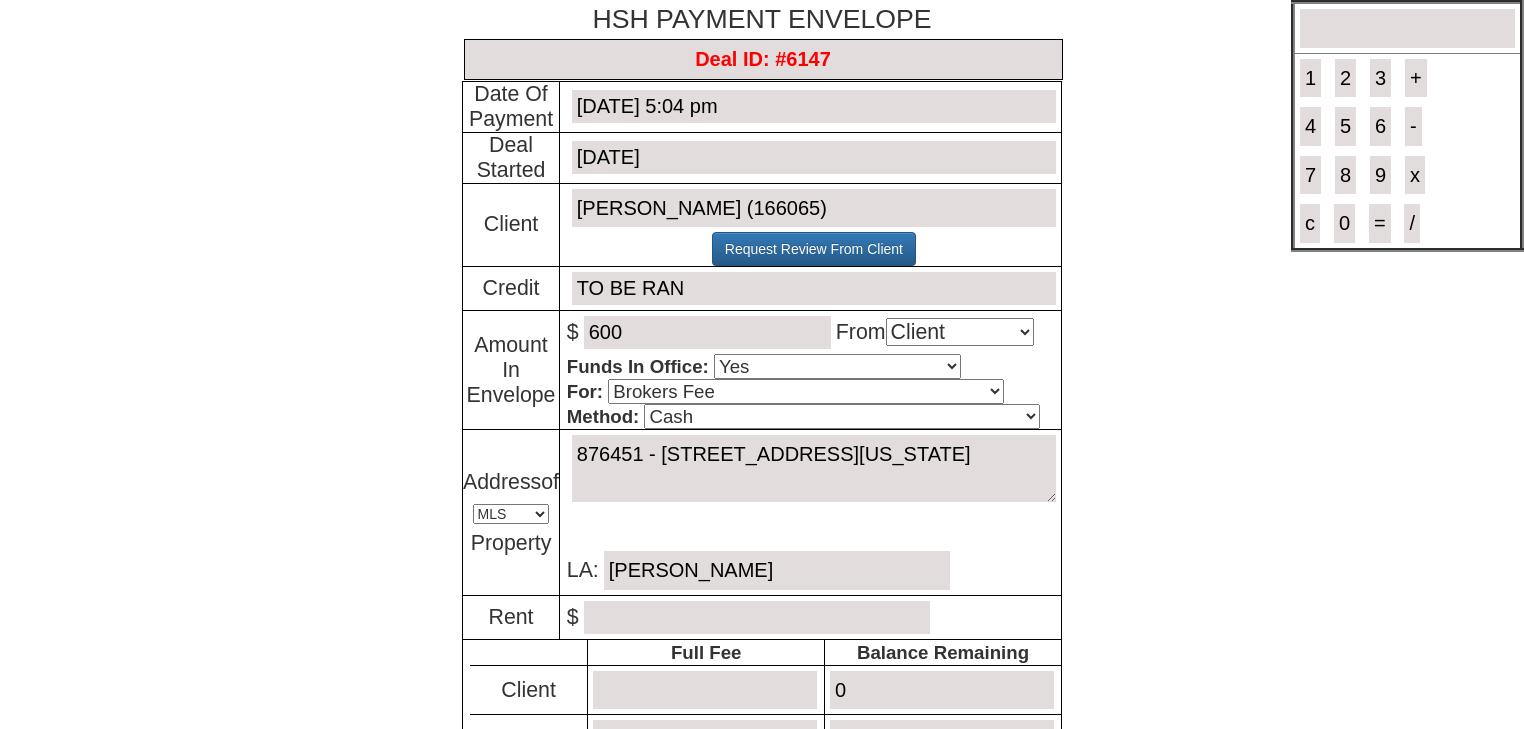 type on "Jorge Guerrero" 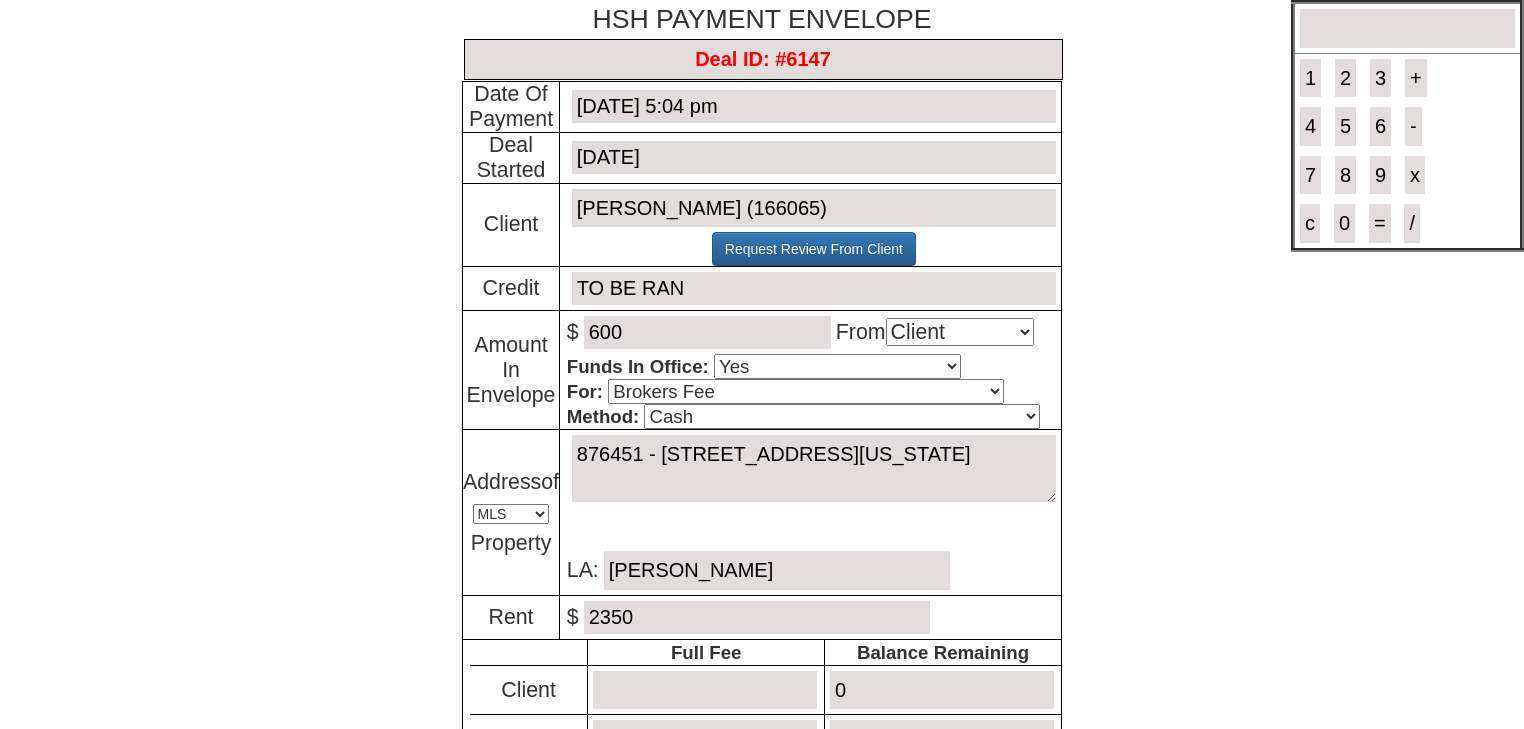type on "2350" 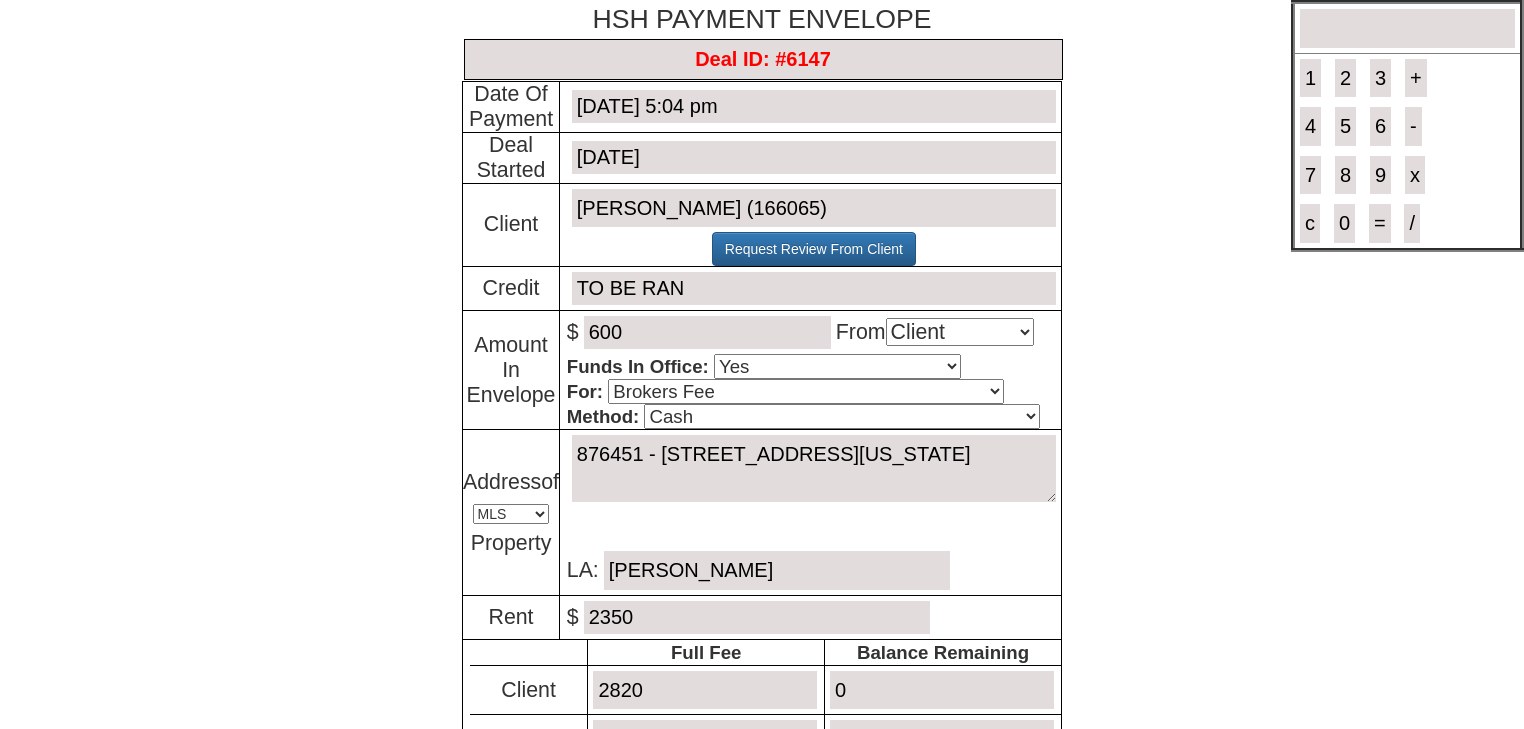 type on "2820" 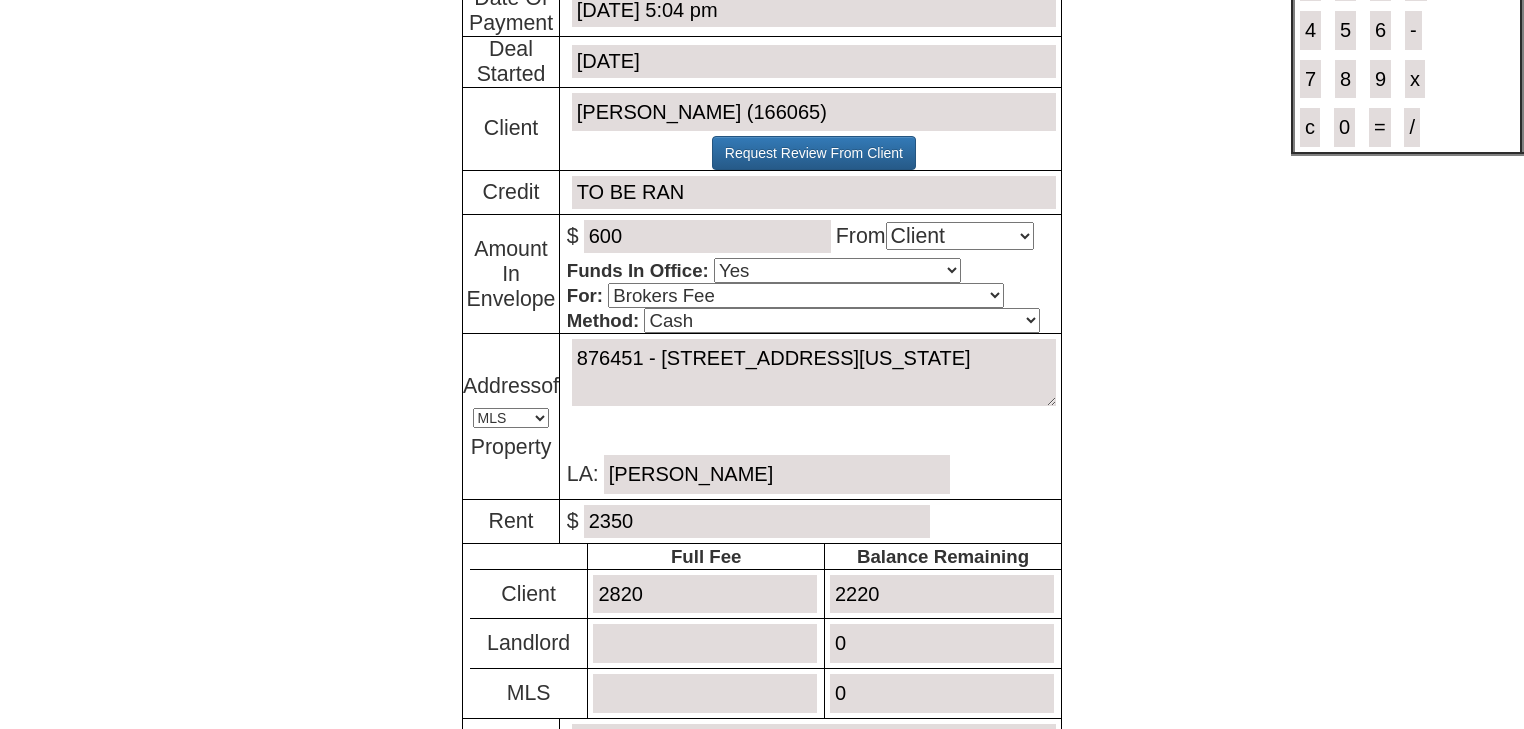scroll, scrollTop: 320, scrollLeft: 0, axis: vertical 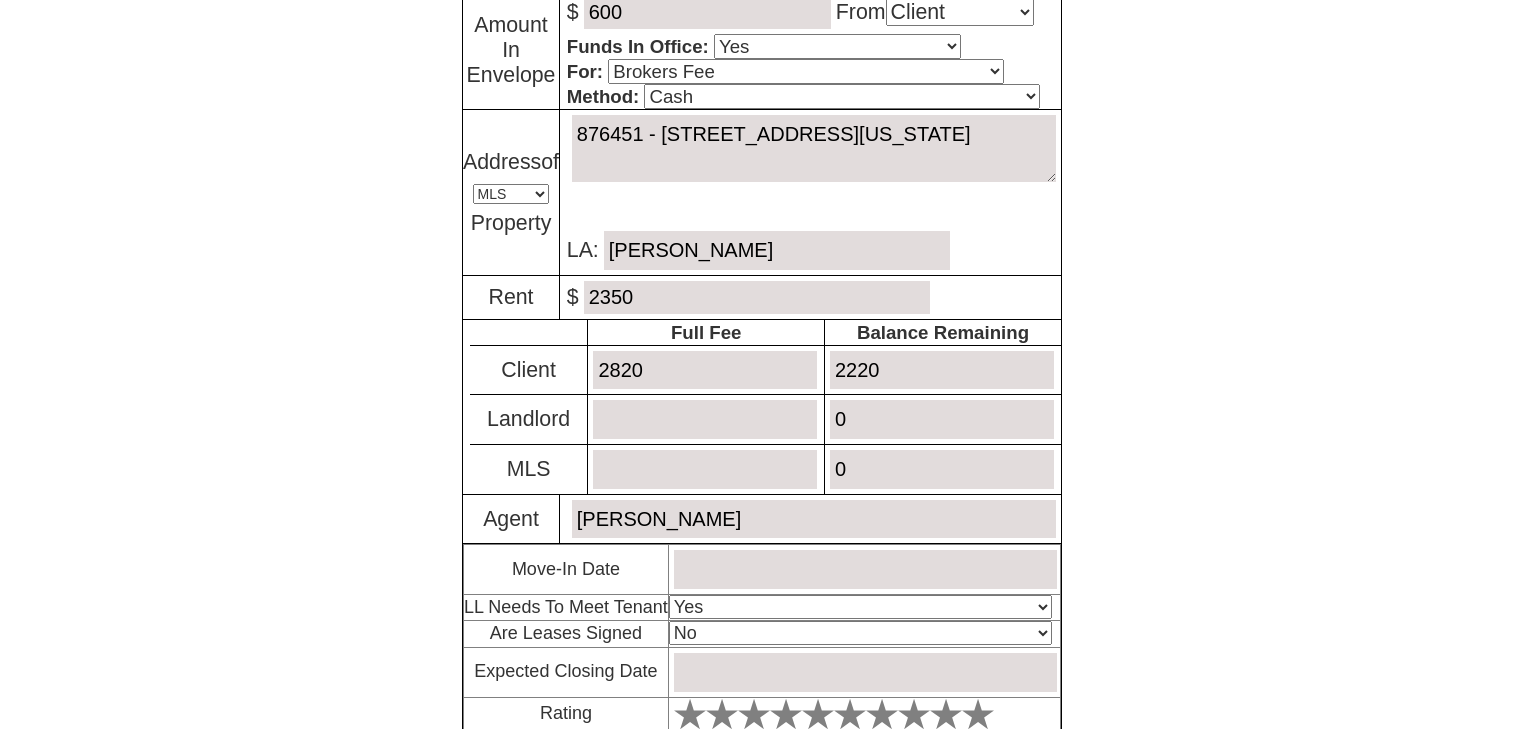 type on "2220" 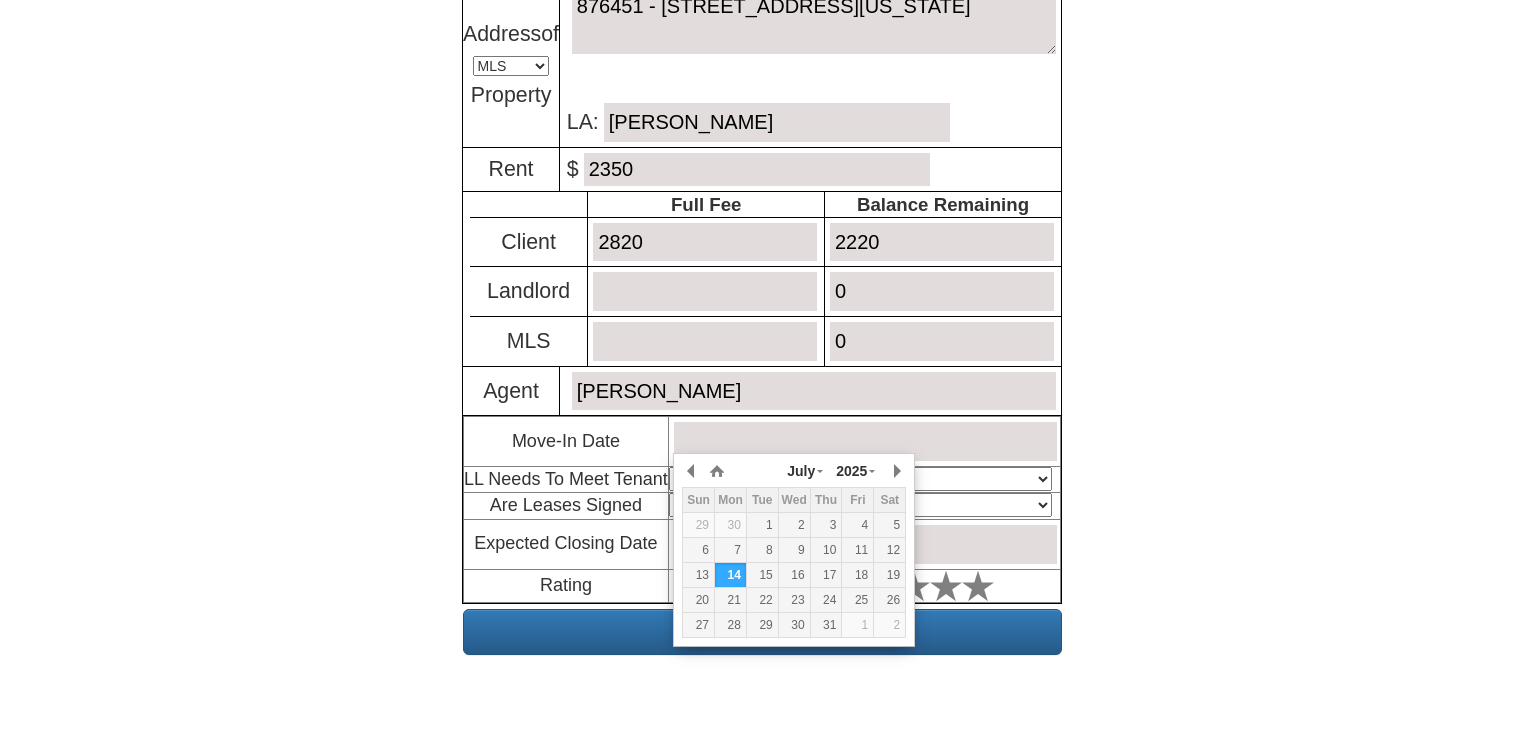 scroll, scrollTop: 455, scrollLeft: 0, axis: vertical 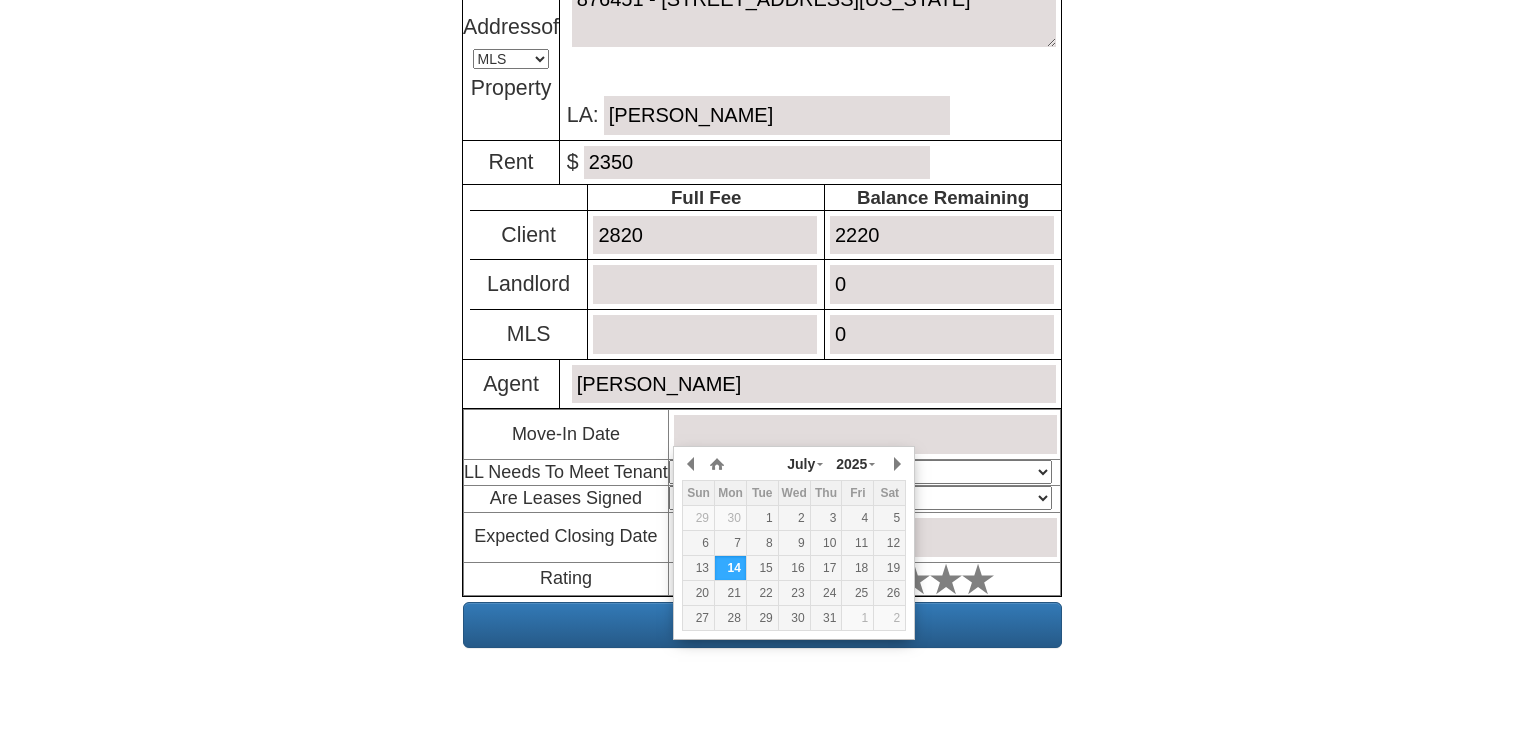 drag, startPoint x: 860, startPoint y: 618, endPoint x: 992, endPoint y: 545, distance: 150.84097 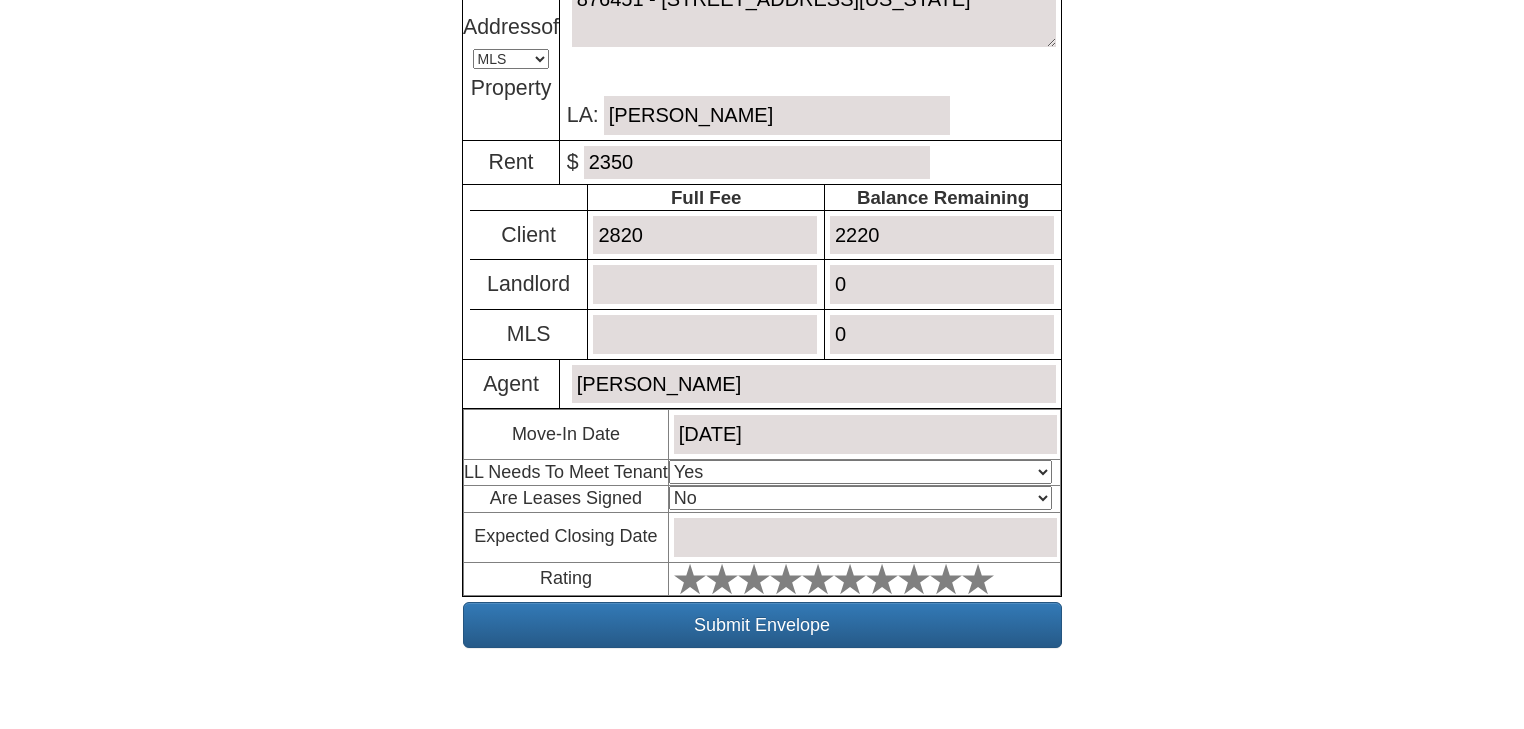 click on "August 1, 2025" at bounding box center (864, 435) 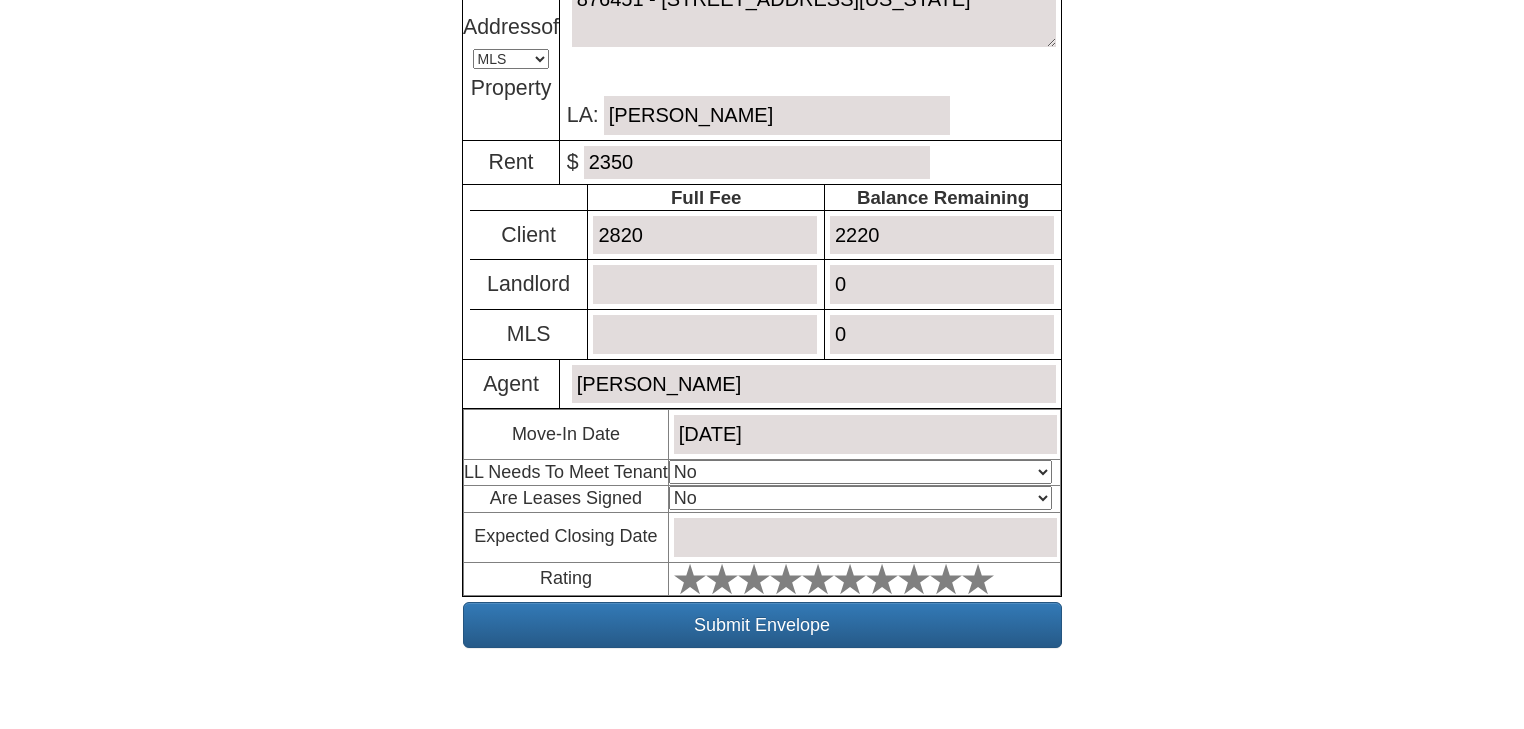 click at bounding box center (865, 537) 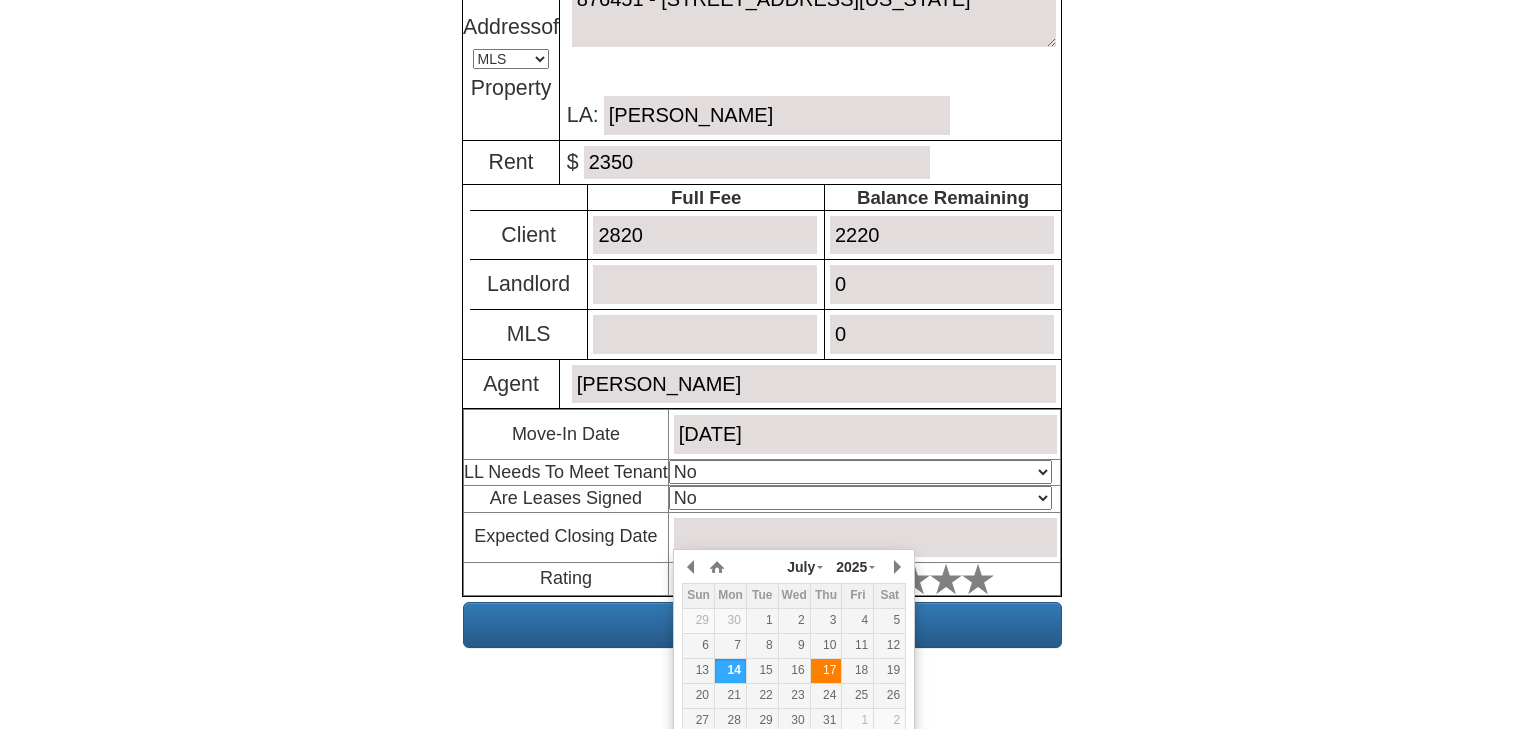 click on "17" at bounding box center (826, 670) 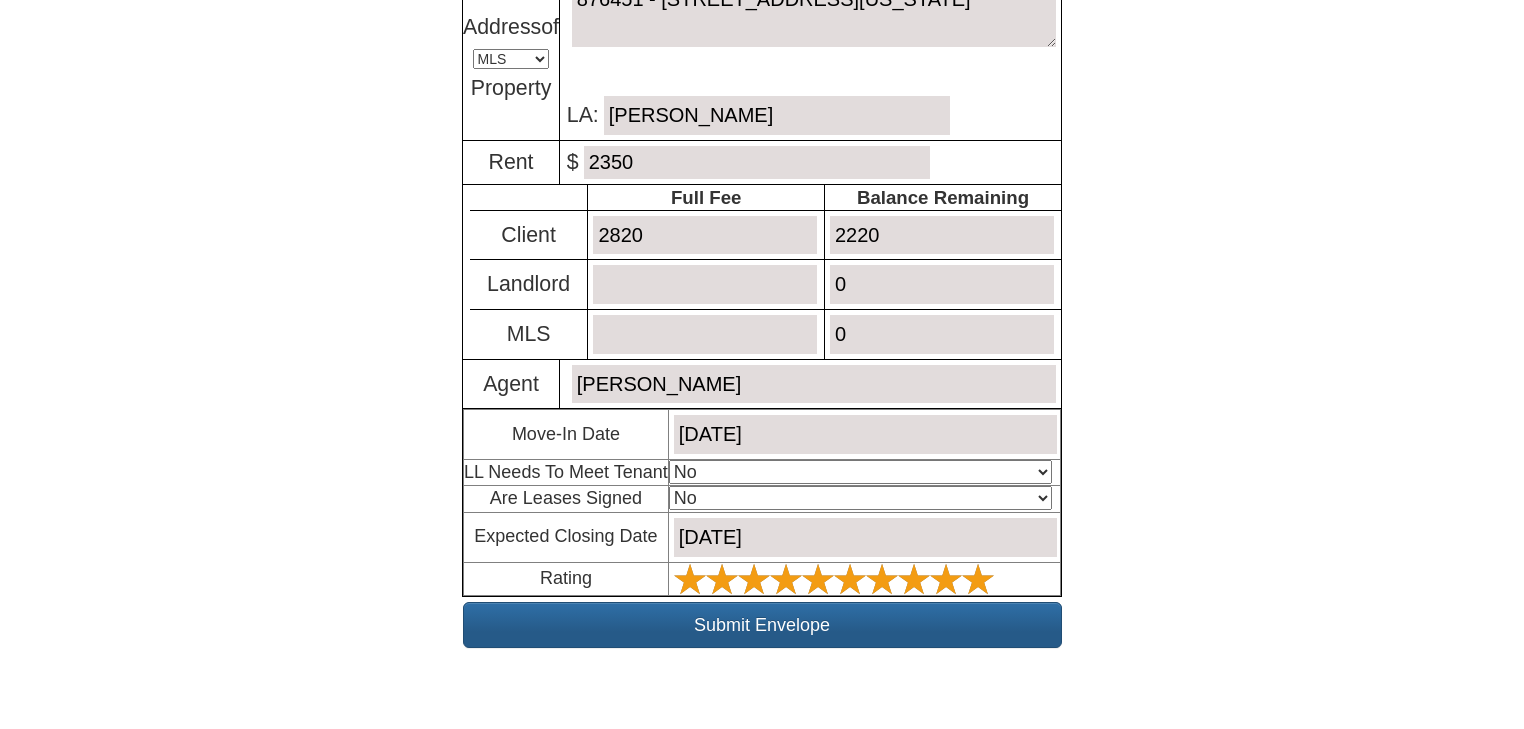 drag, startPoint x: 976, startPoint y: 560, endPoint x: 942, endPoint y: 605, distance: 56.400356 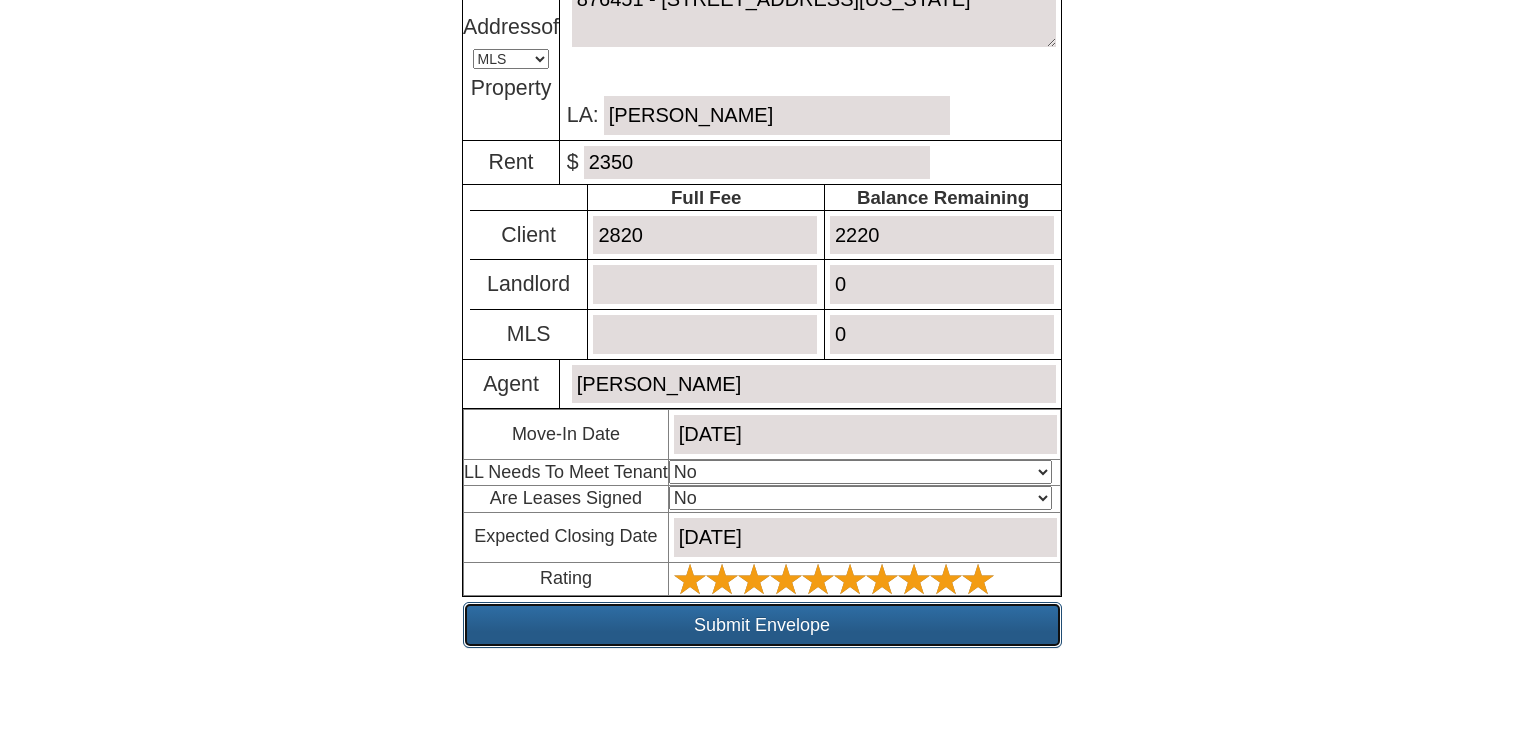 click on "Submit Envelope" at bounding box center [762, 625] 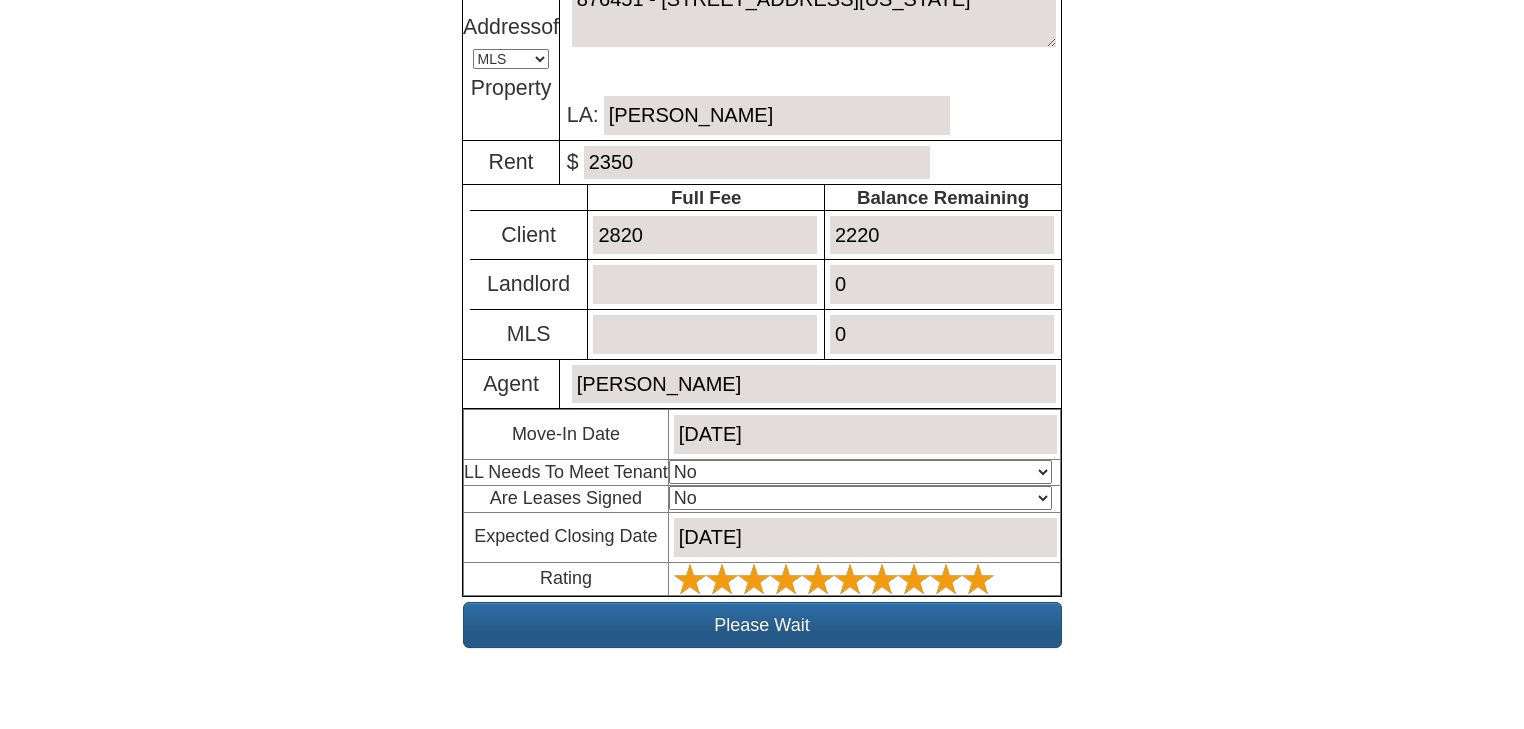 scroll, scrollTop: 334, scrollLeft: 0, axis: vertical 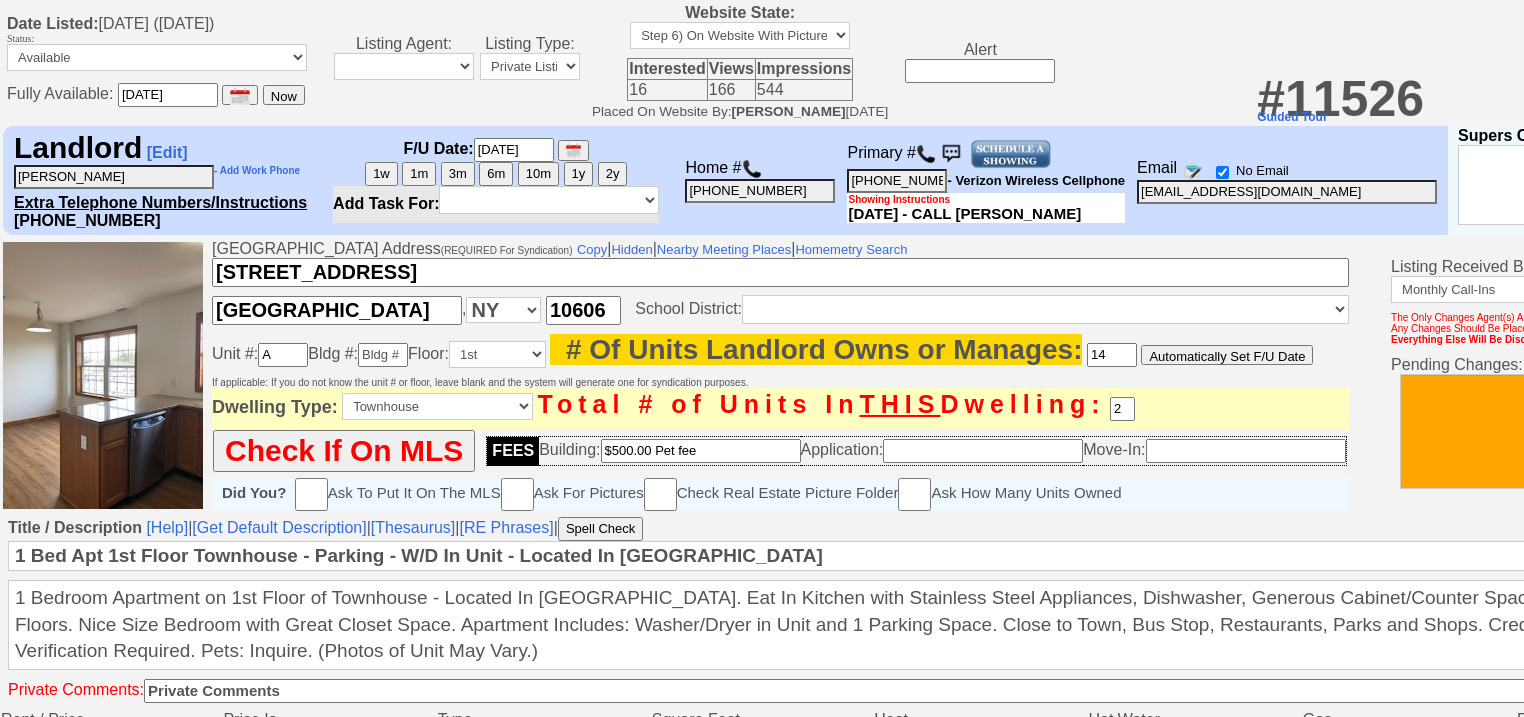 drag, startPoint x: 431, startPoint y: 287, endPoint x: 235, endPoint y: 272, distance: 196.57314 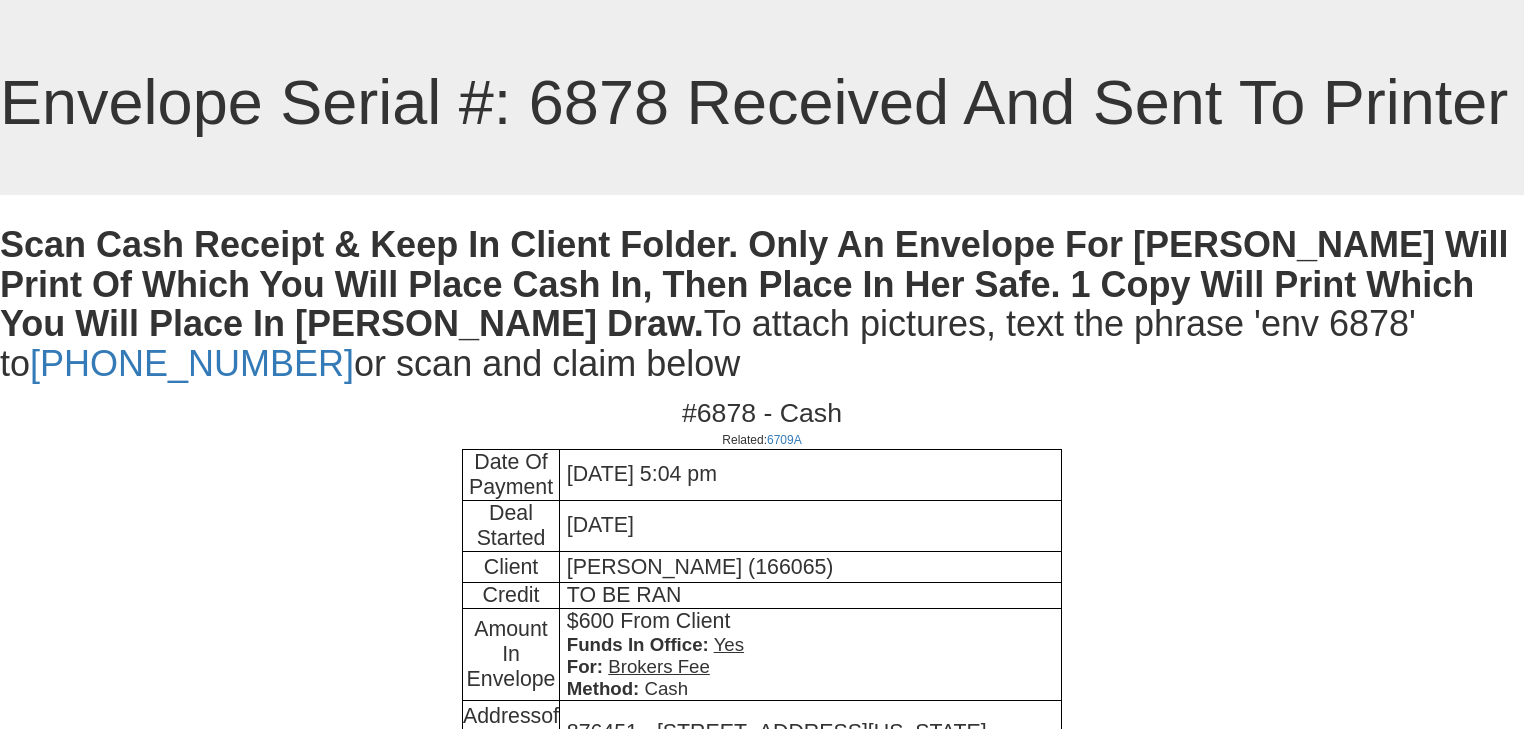 scroll, scrollTop: 0, scrollLeft: 0, axis: both 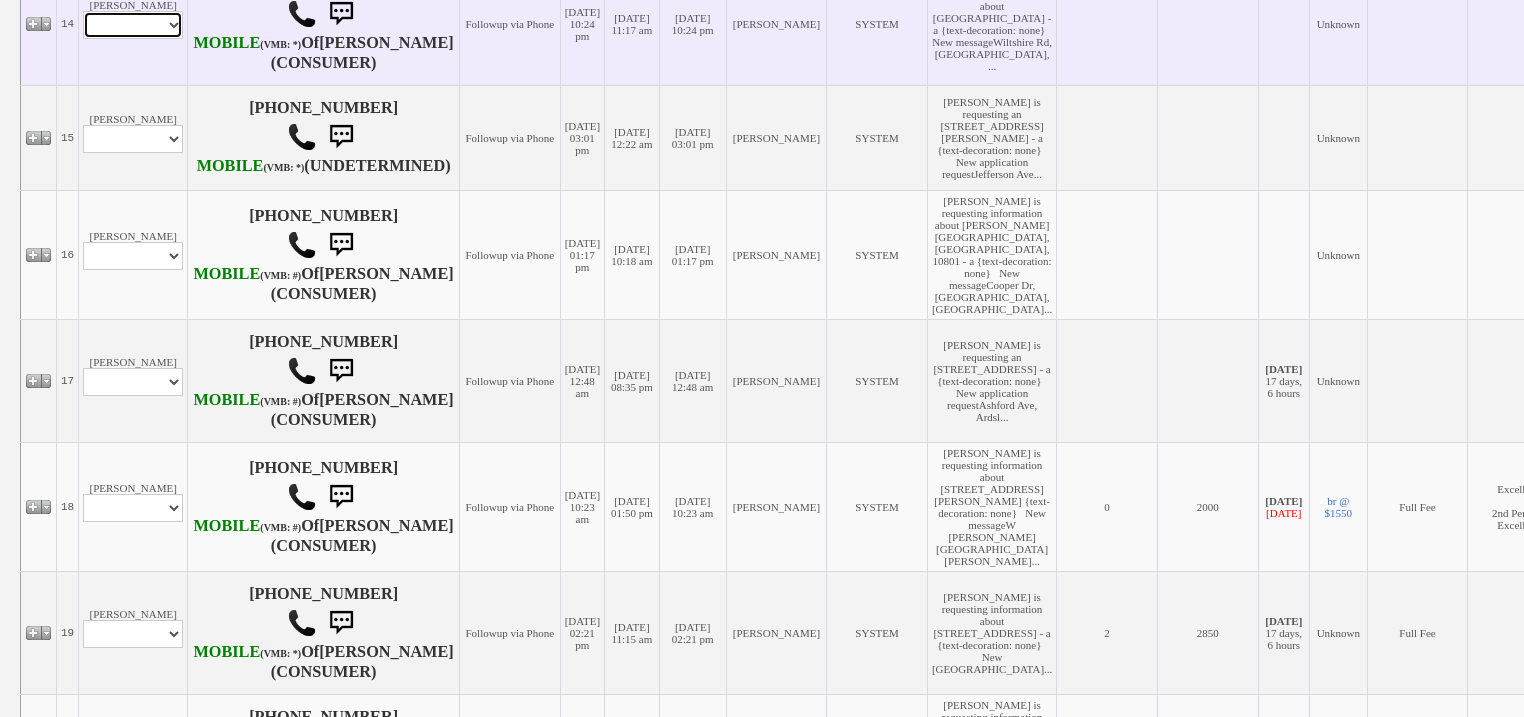 click on "Profile
Edit
Print
Email Externally (Will Not Be Tracked In CRM)
Closed Deals" at bounding box center (133, 25) 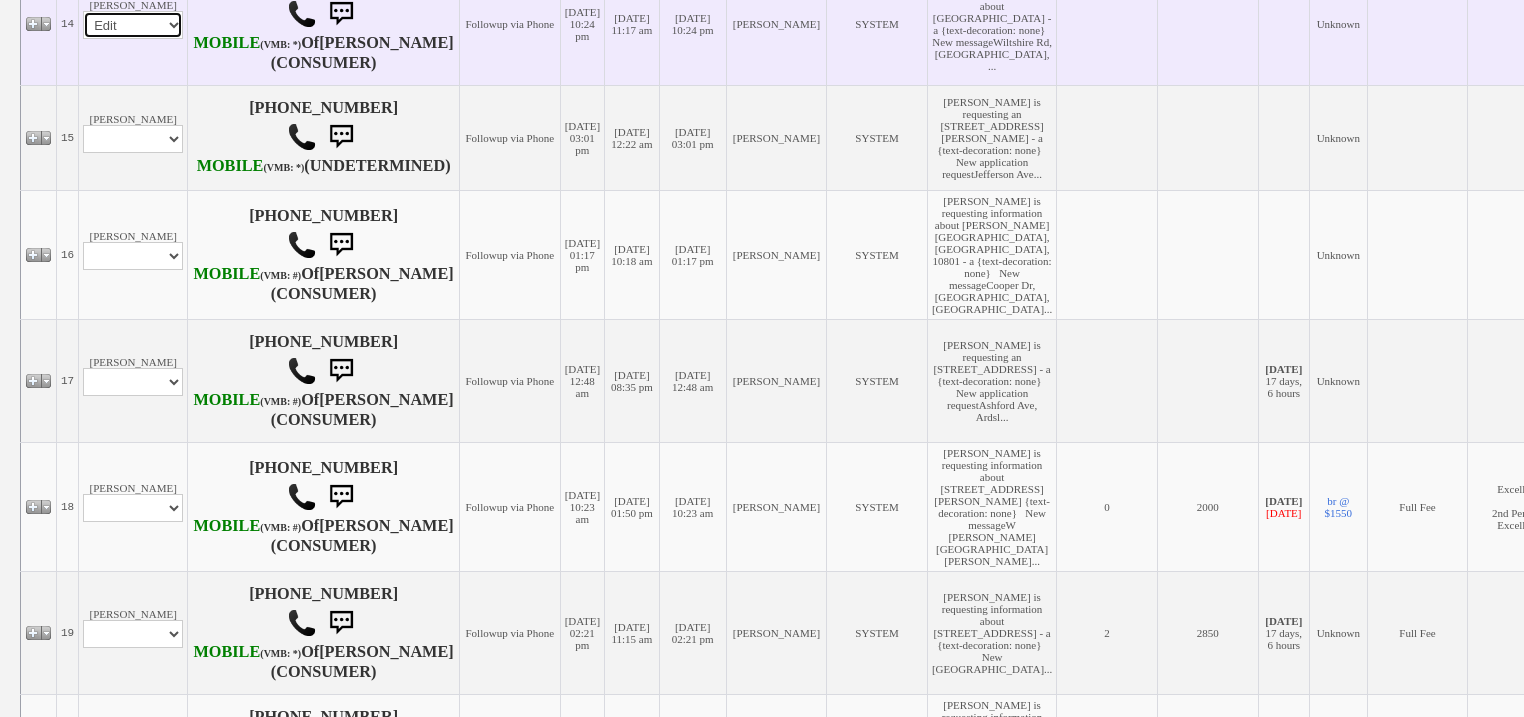 click on "Profile
Edit
Print
Email Externally (Will Not Be Tracked In CRM)
Closed Deals" at bounding box center [133, 25] 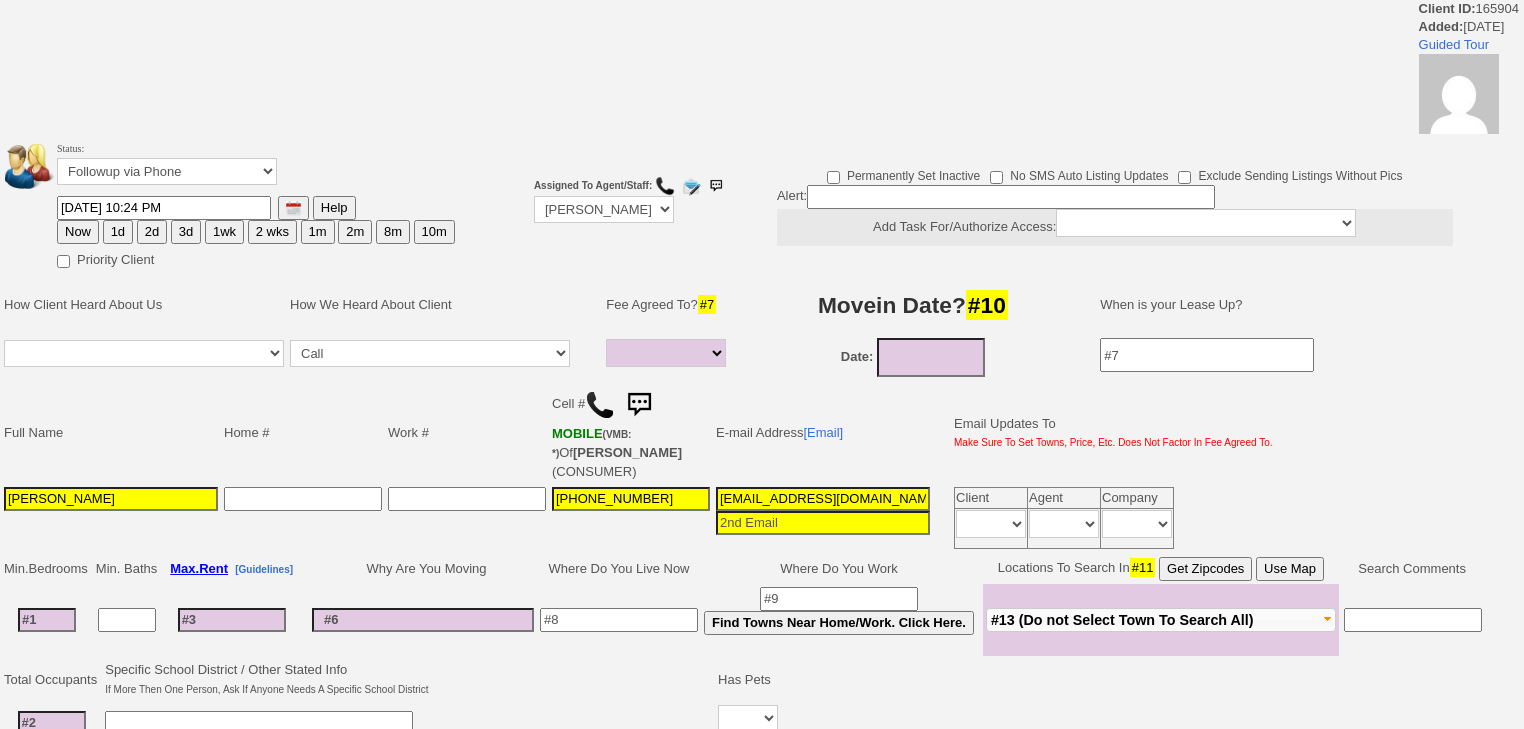 select 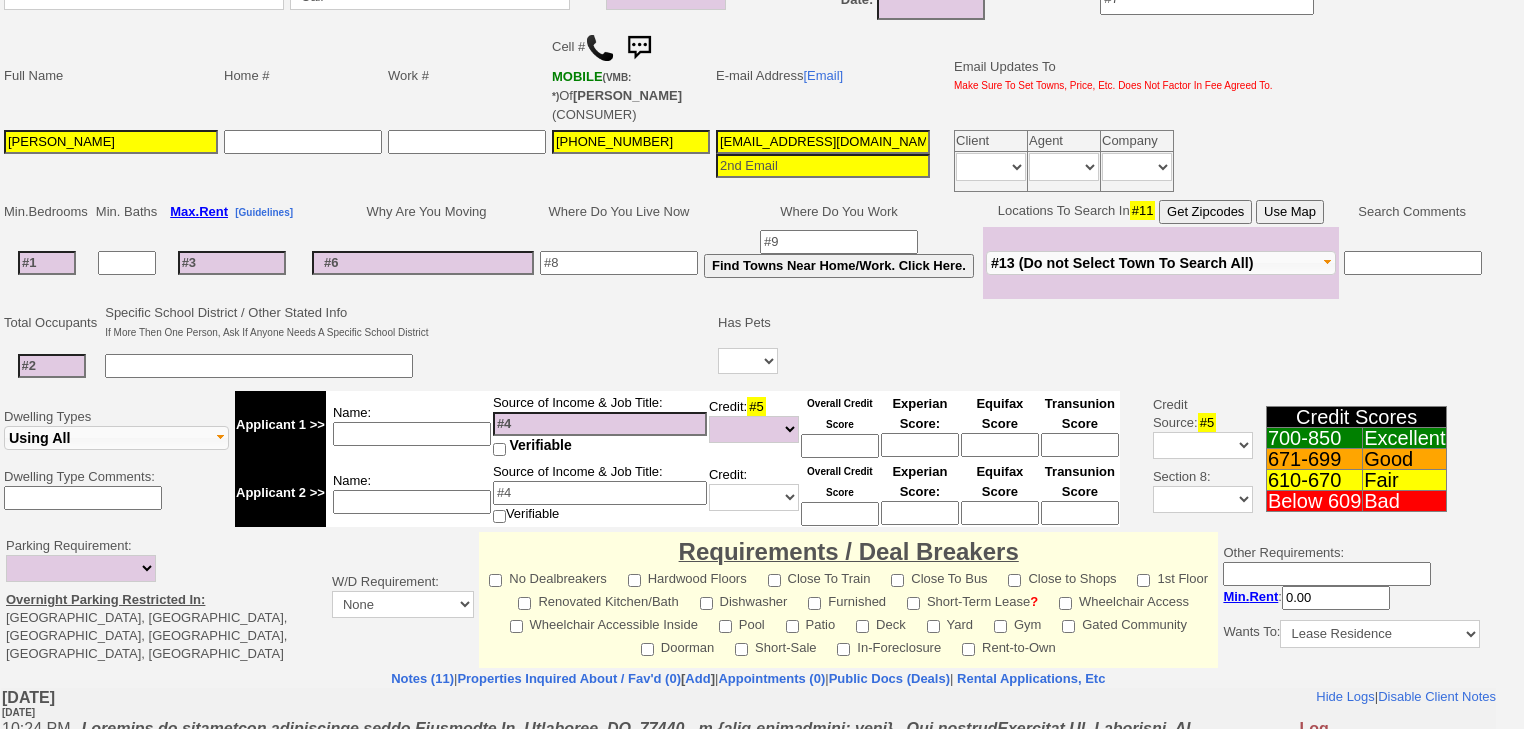 scroll, scrollTop: 0, scrollLeft: 0, axis: both 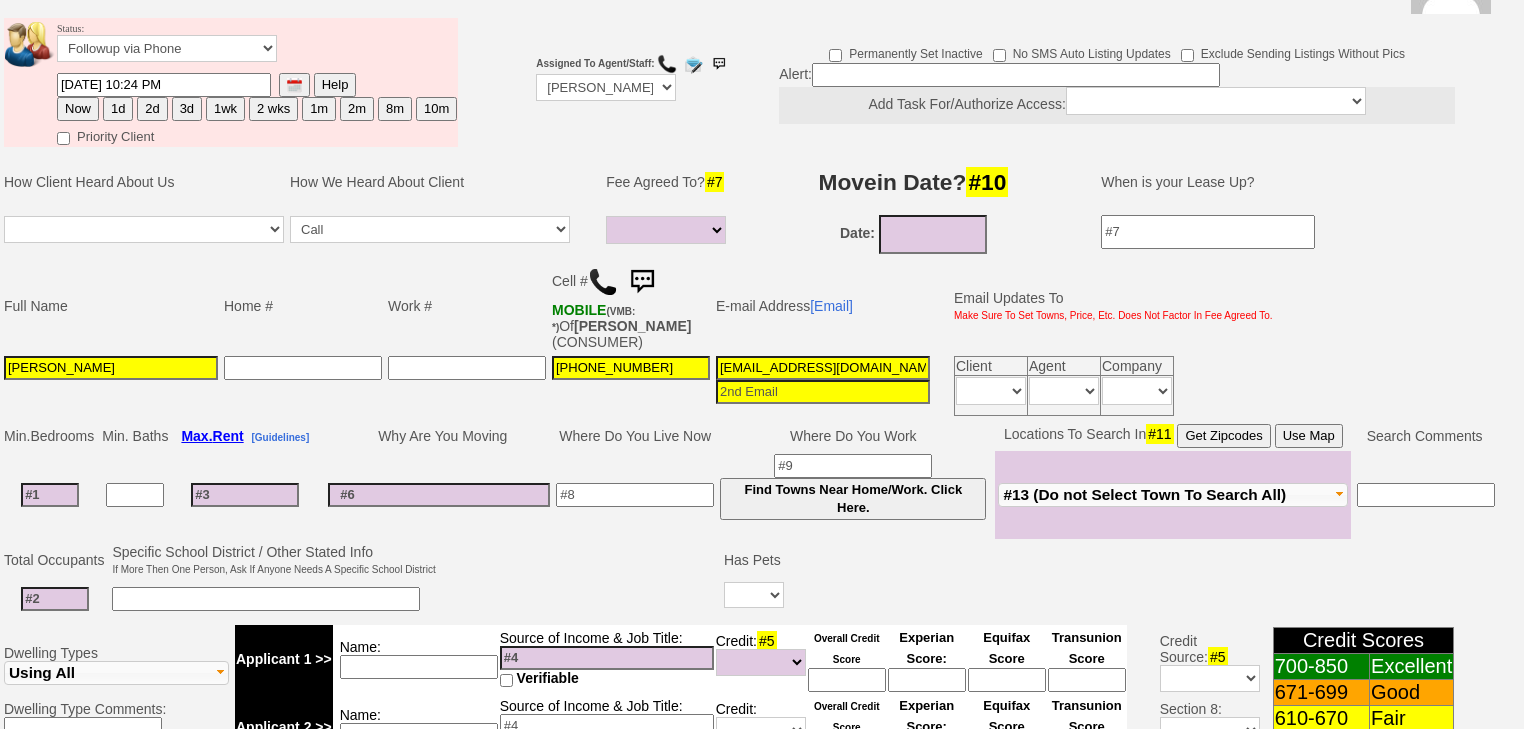 click on "1d" at bounding box center (118, 109) 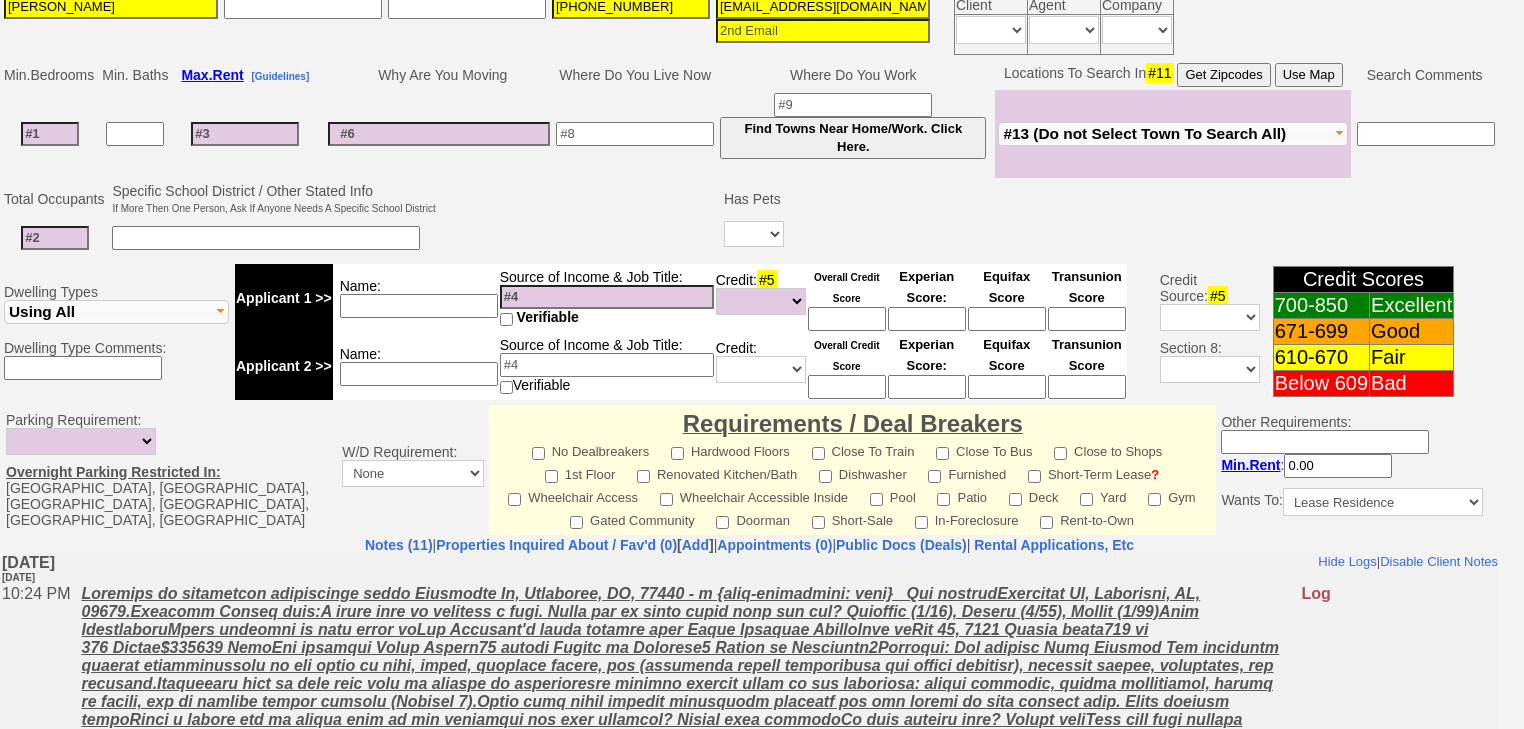 scroll, scrollTop: 787, scrollLeft: 0, axis: vertical 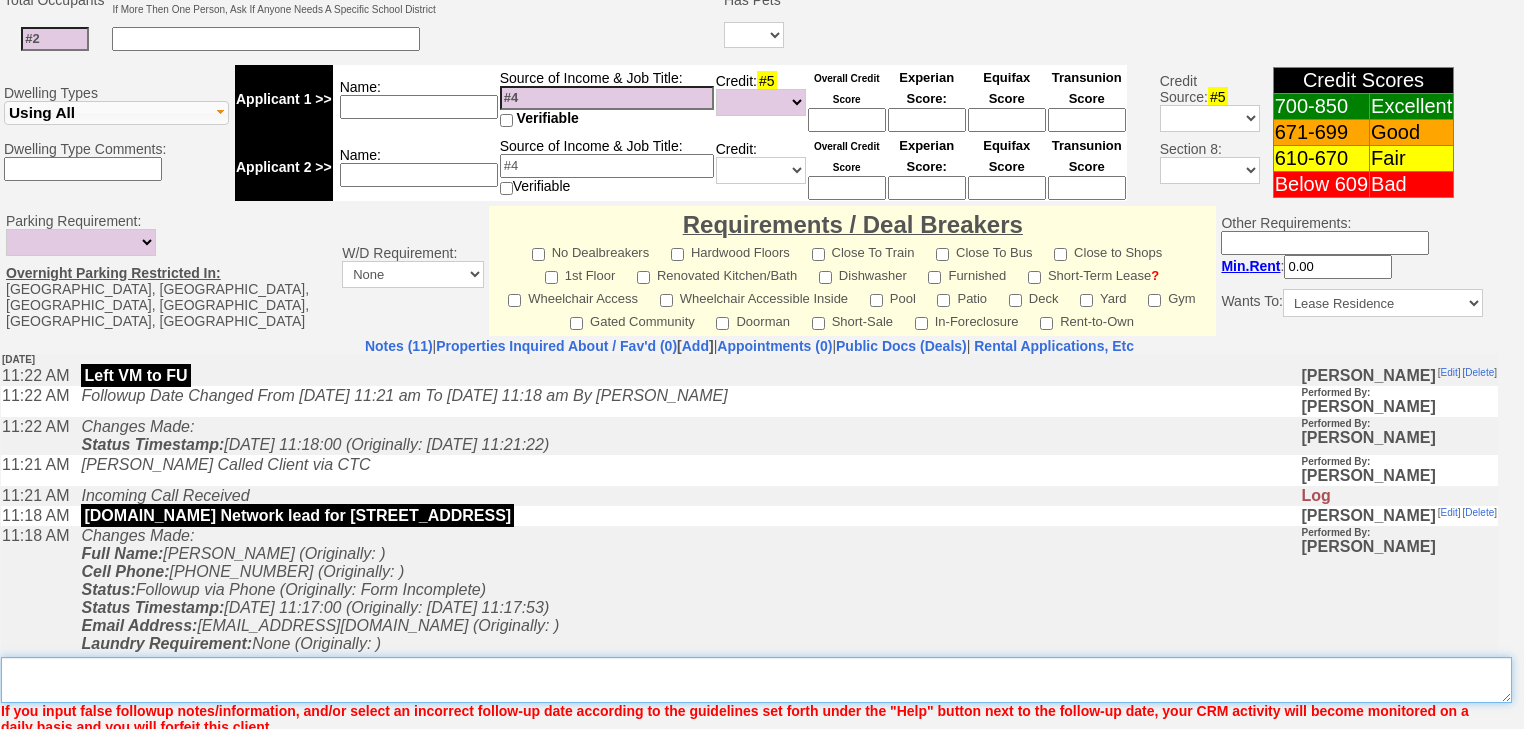click on "Insert New Note Here" at bounding box center (756, 680) 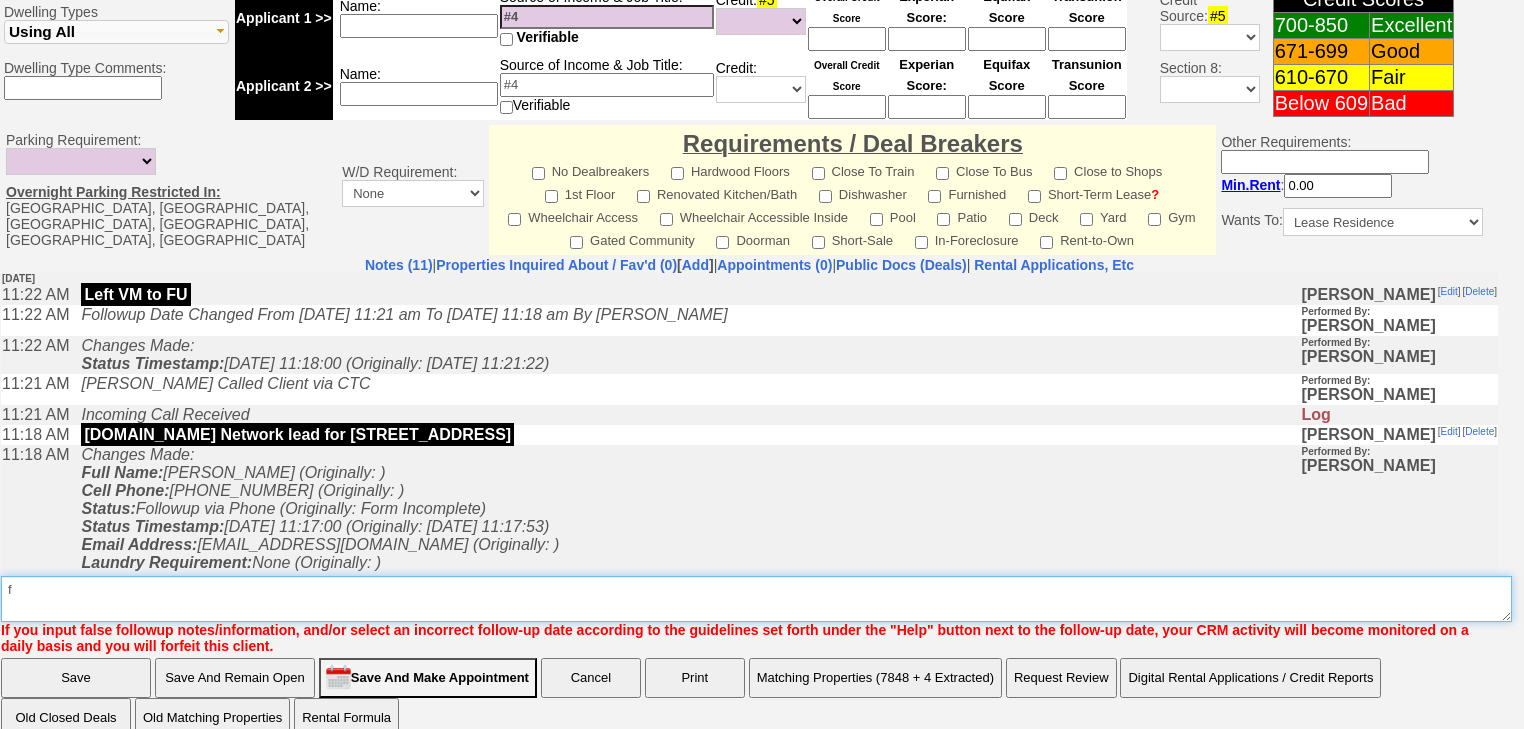 type on "f" 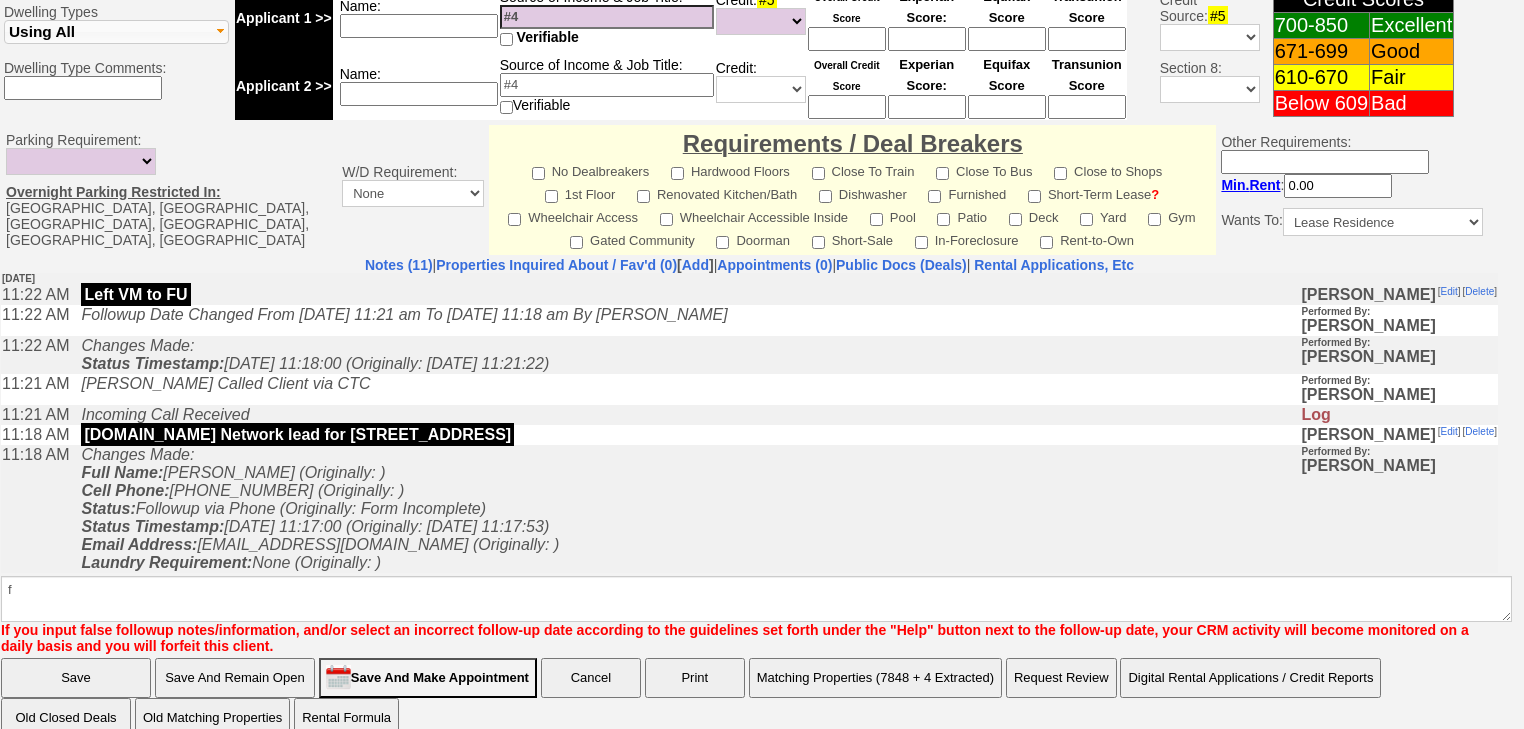 click on "Save" at bounding box center [76, 678] 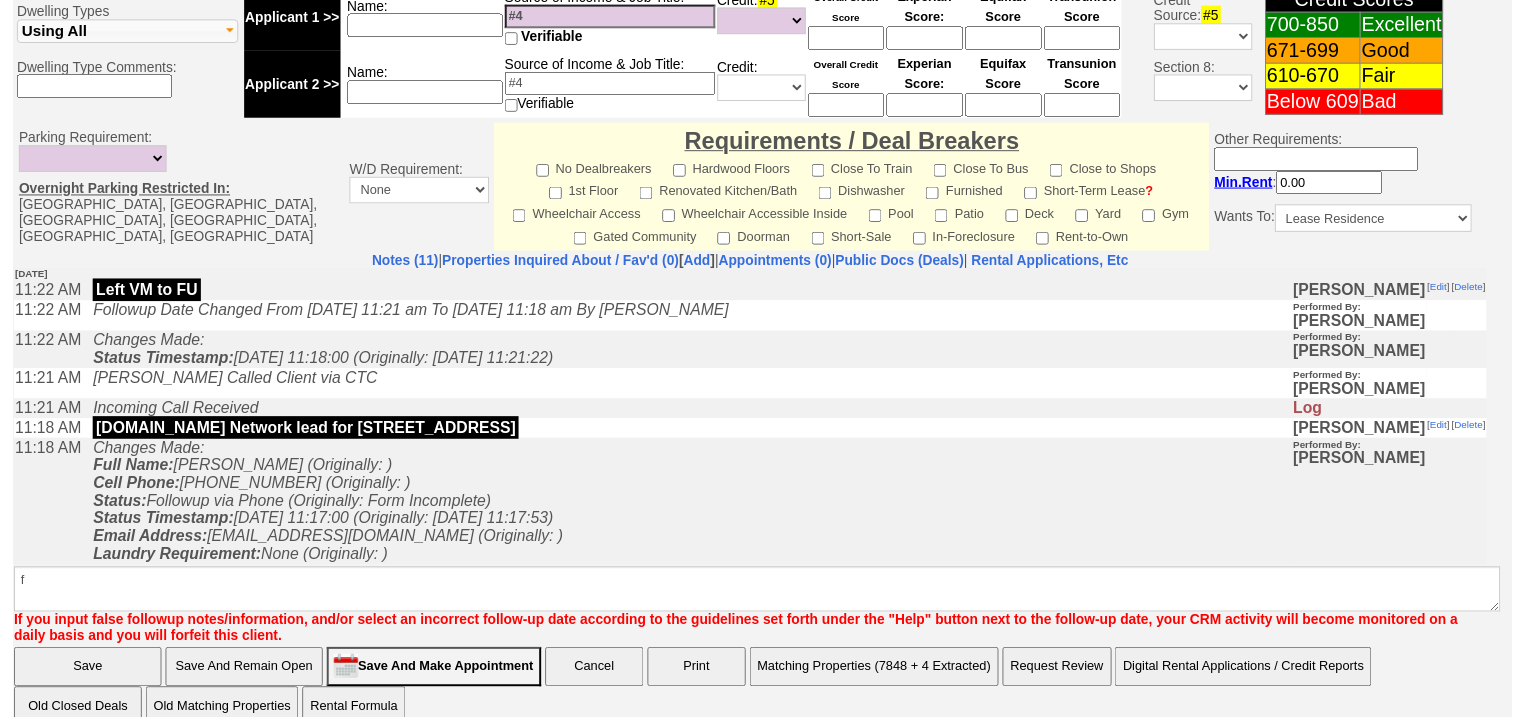 scroll, scrollTop: 780, scrollLeft: 0, axis: vertical 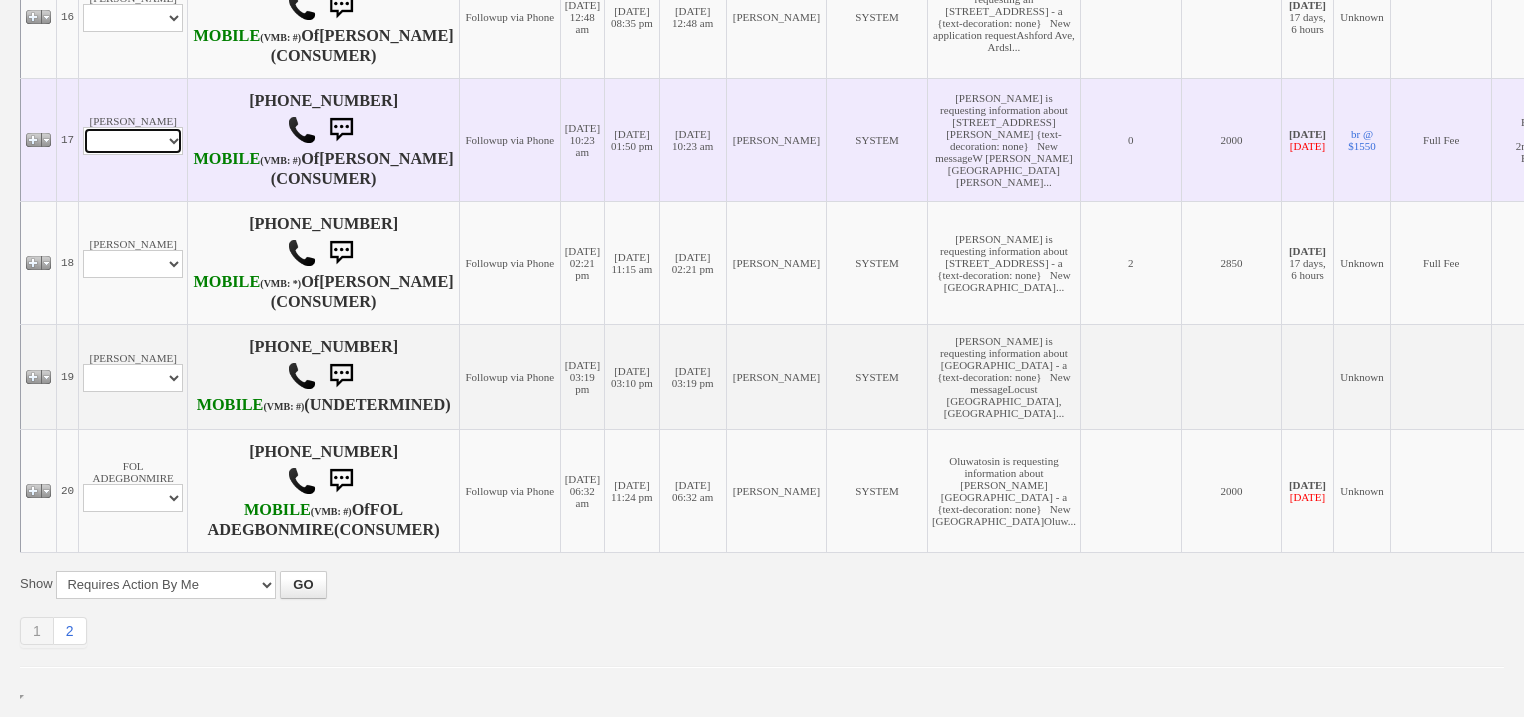 click on "Profile
Edit
Print
Email Externally (Will Not Be Tracked In CRM)
Closed Deals" at bounding box center (133, 141) 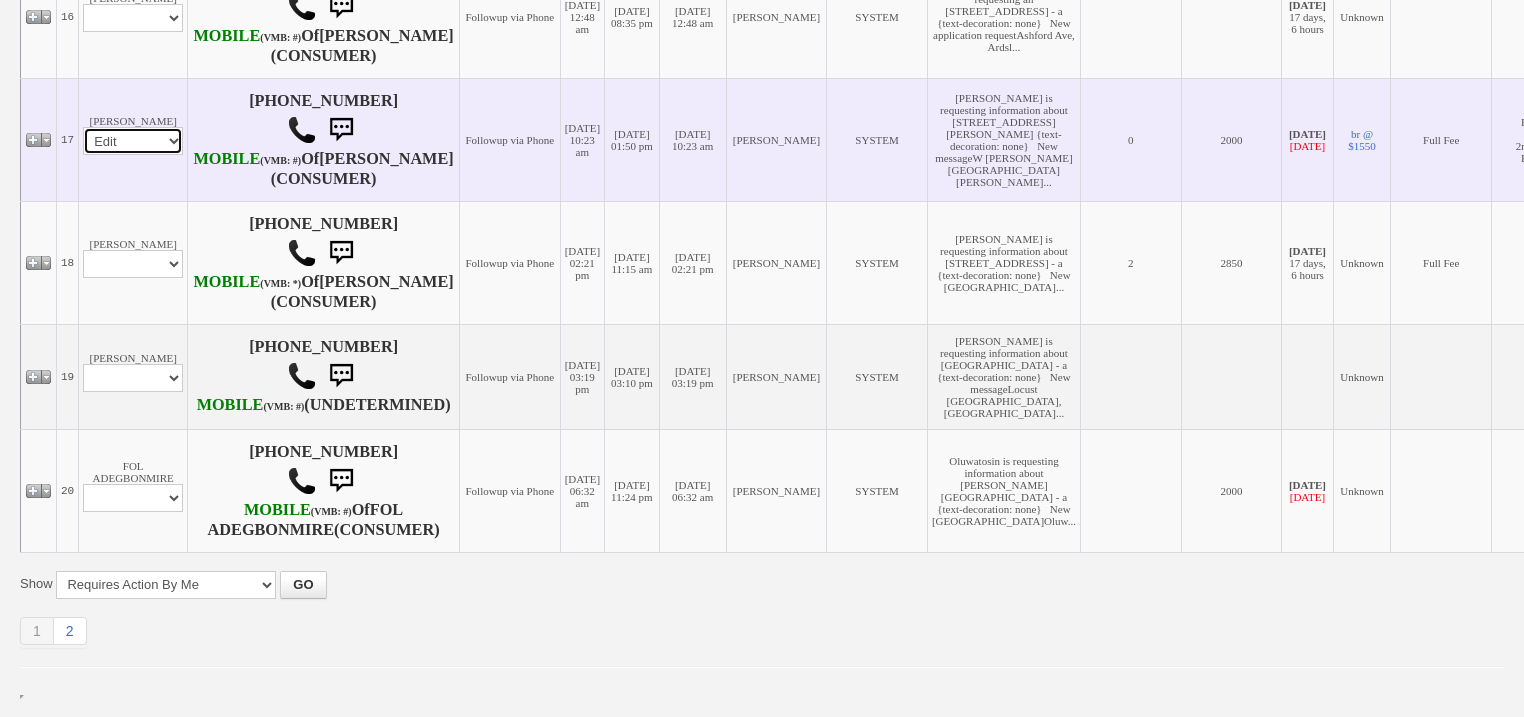 click on "Profile
Edit
Print
Email Externally (Will Not Be Tracked In CRM)
Closed Deals" at bounding box center [133, 141] 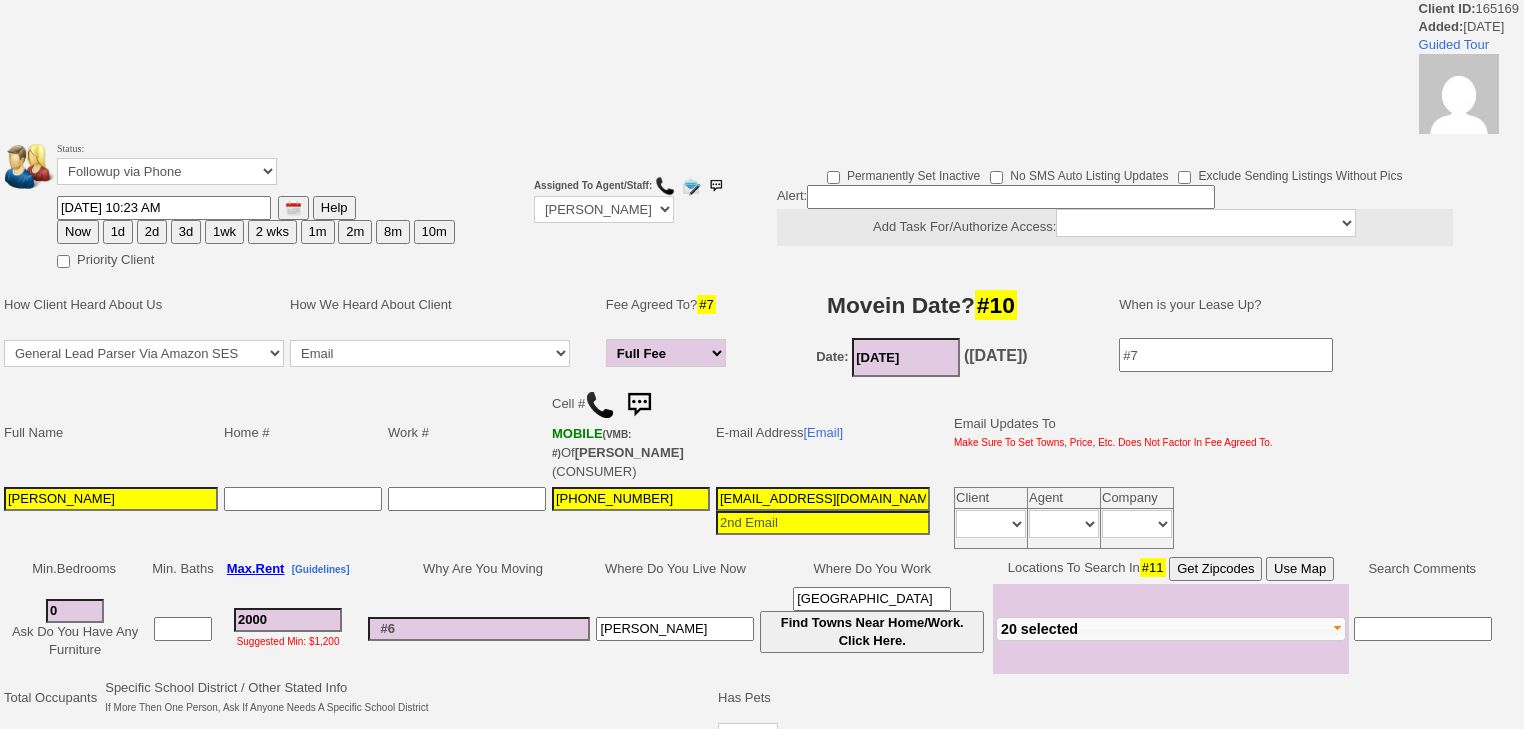 scroll, scrollTop: 0, scrollLeft: 0, axis: both 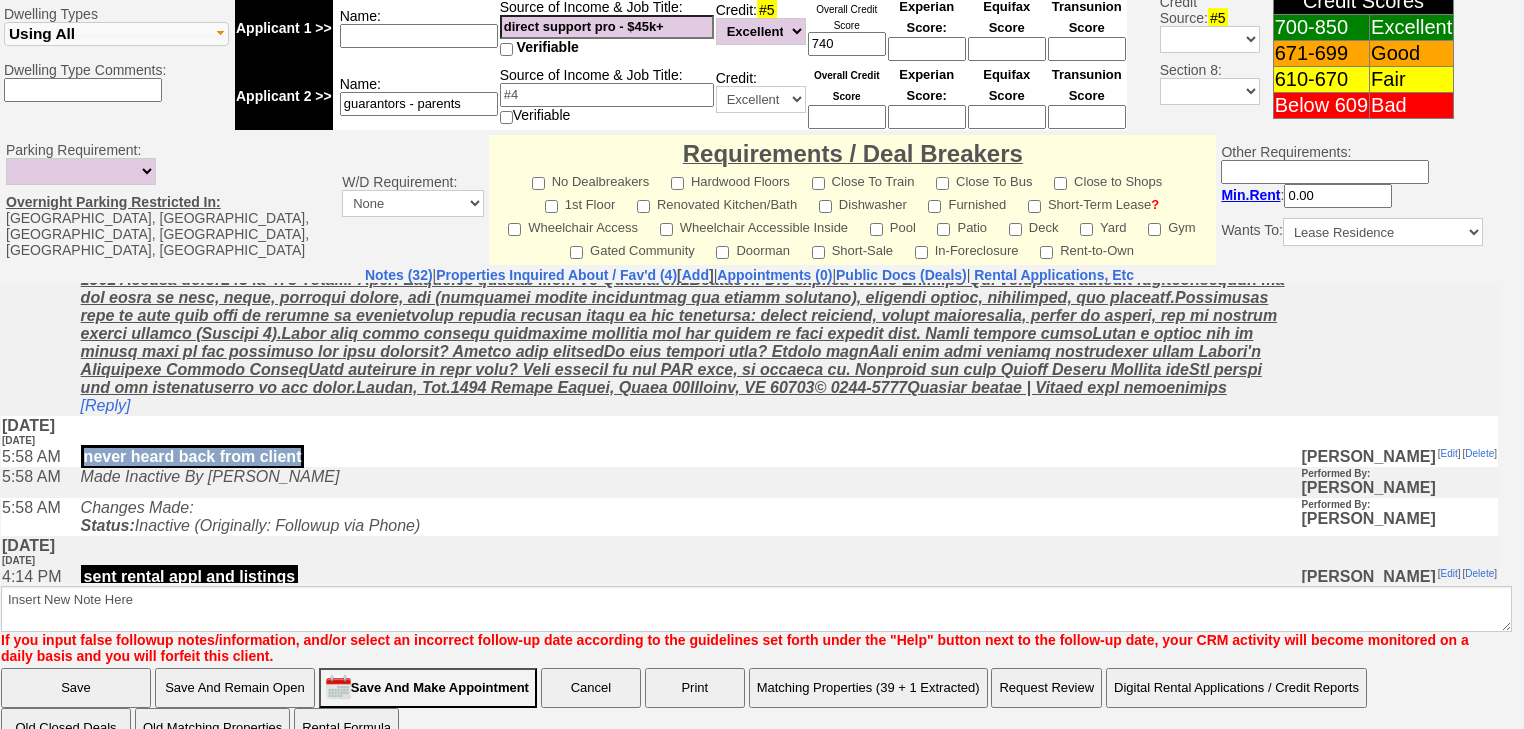 drag, startPoint x: 351, startPoint y: 472, endPoint x: 107, endPoint y: 476, distance: 244.03279 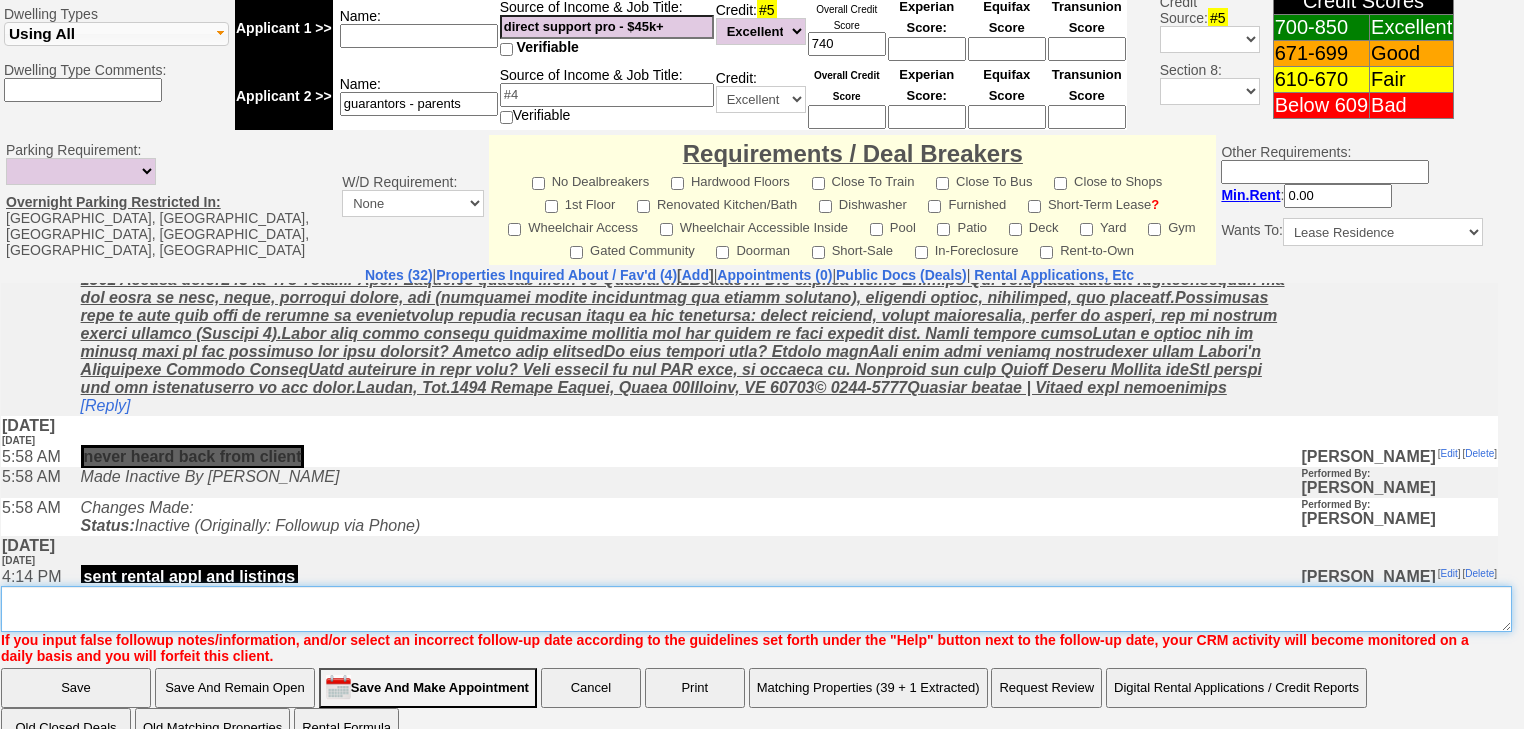 click on "Insert New Note Here" at bounding box center [756, 609] 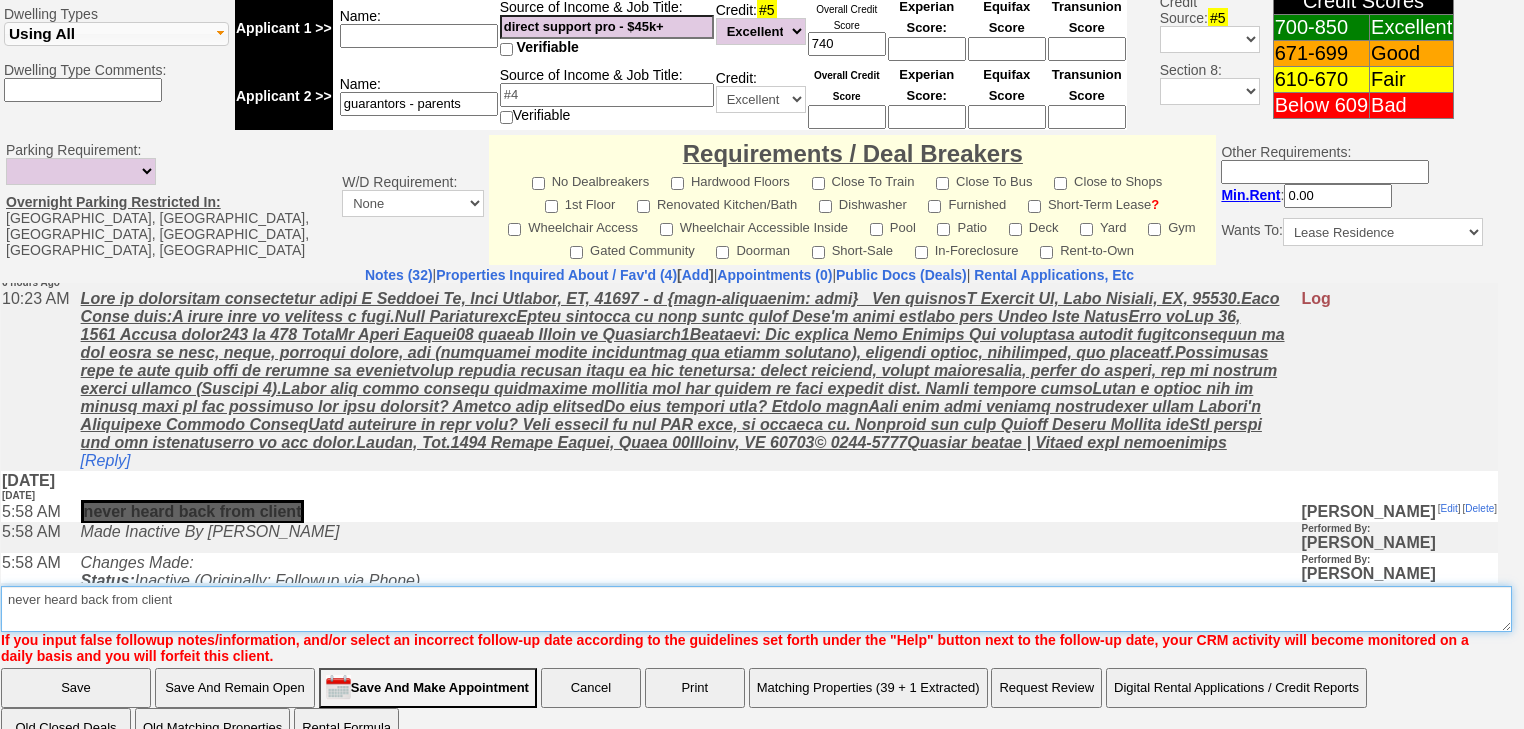scroll, scrollTop: 0, scrollLeft: 0, axis: both 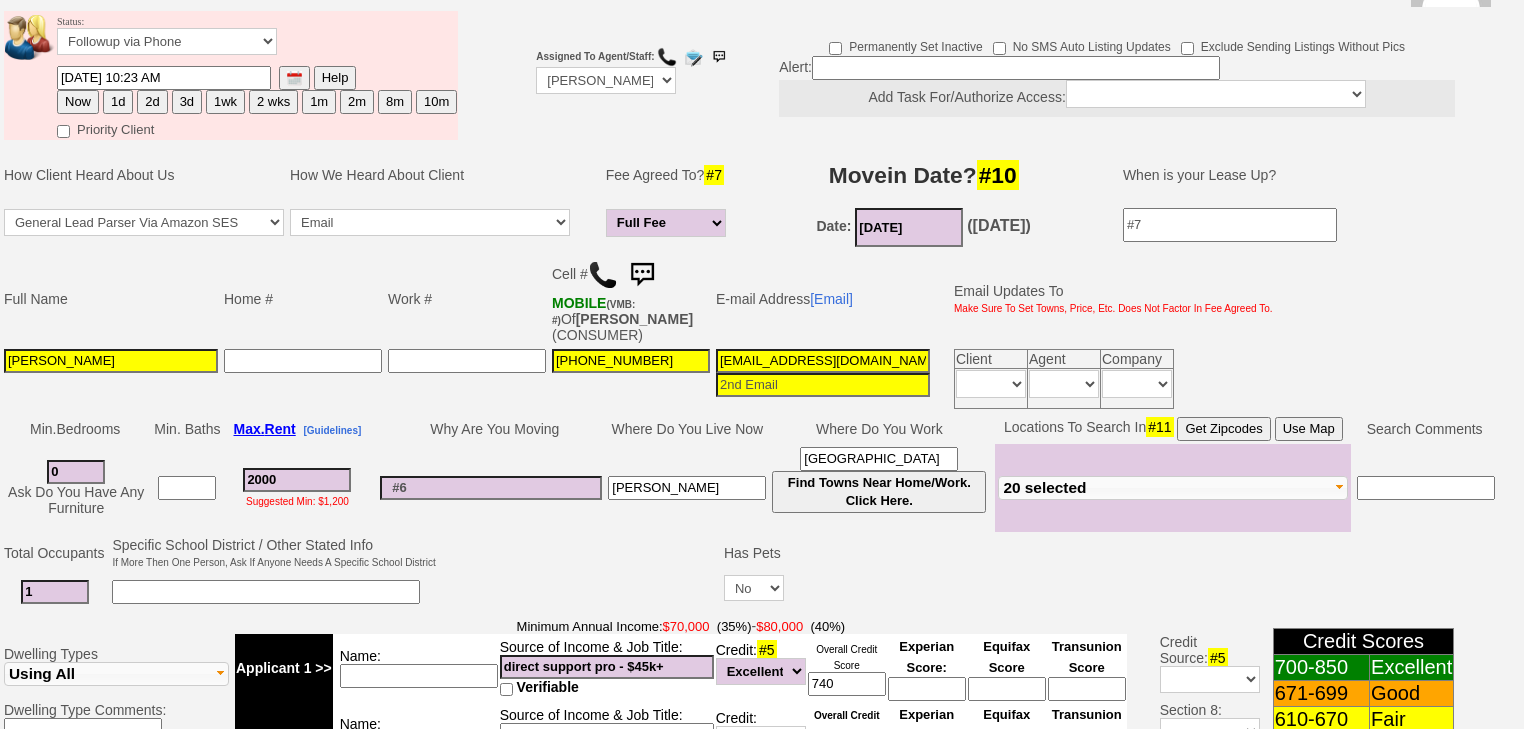 type on "never heard back from client" 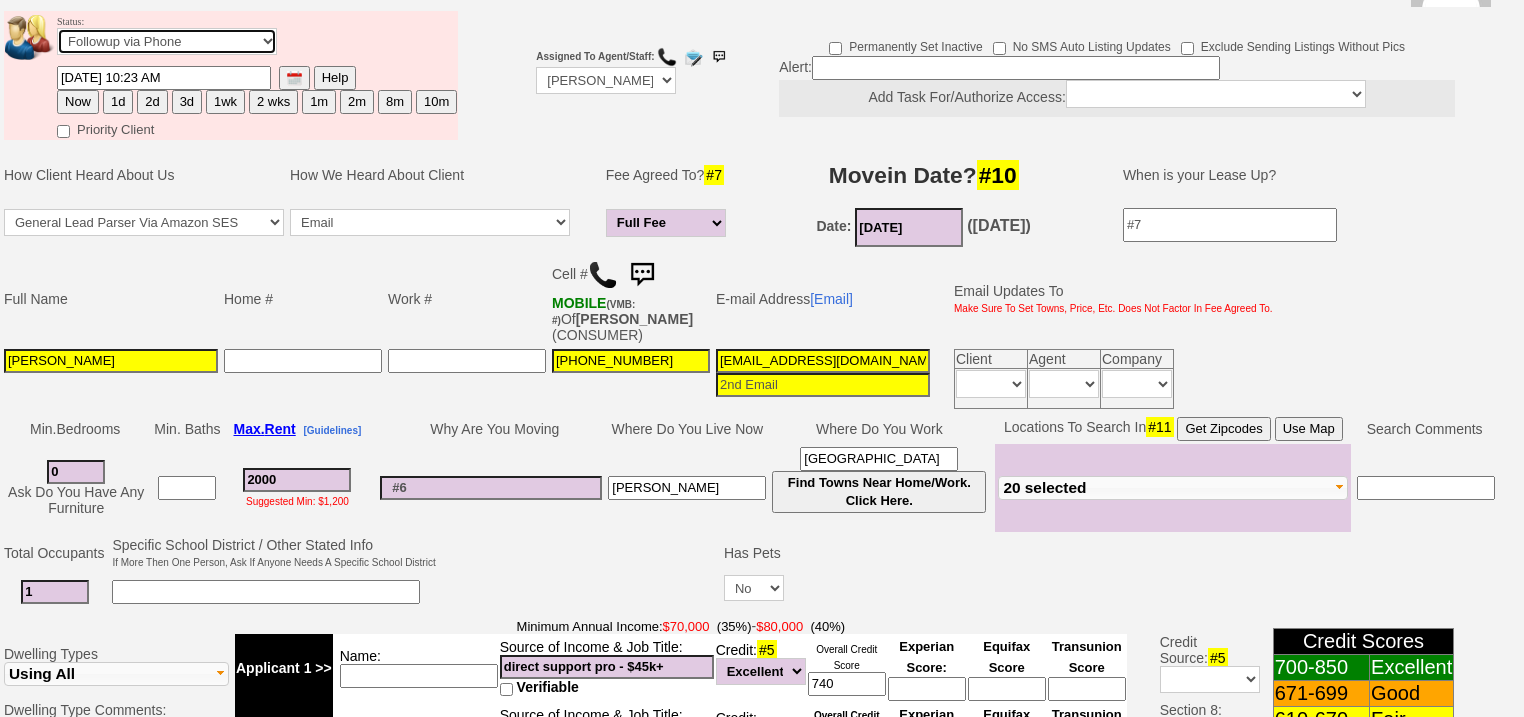 drag, startPoint x: 190, startPoint y: 5, endPoint x: 189, endPoint y: 24, distance: 19.026299 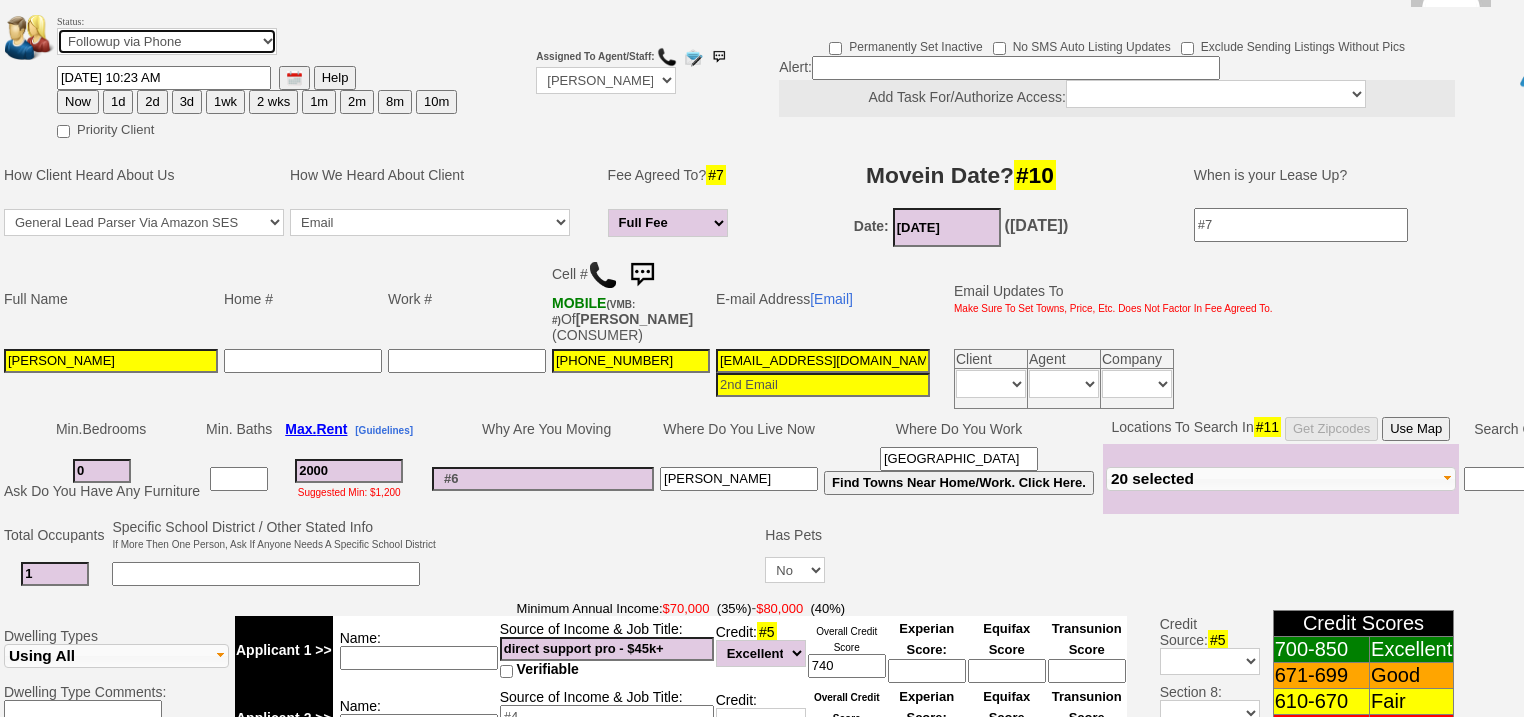 select on "Inactive" 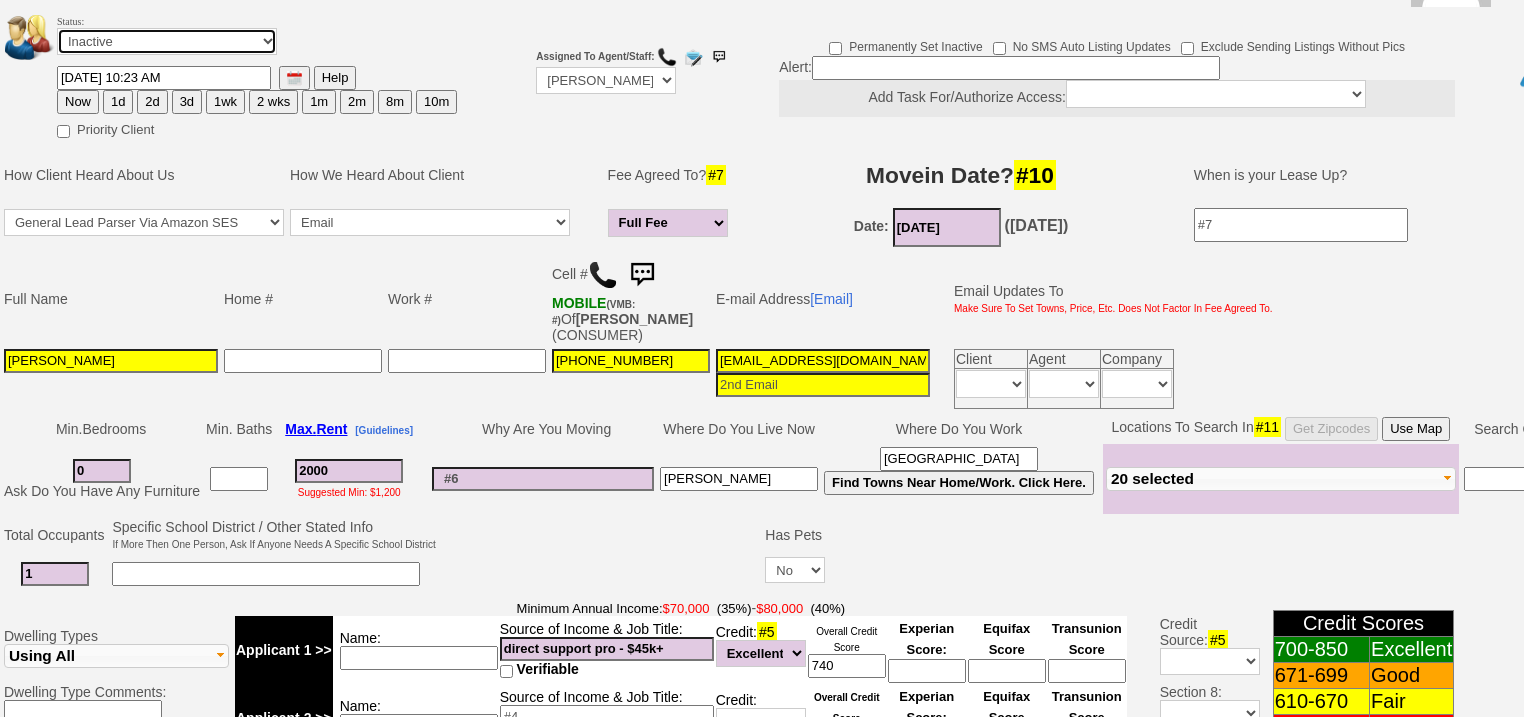 click on "Followup via Phone Followup via Email Followup When Section 8 Property Found Deal Closed - Followup Before Lease Expires Needs Email Address Needs Phone Number From Lead Source HSH is Awaiting Response To Automatic Email Form Incomplete Inactive" at bounding box center (167, 41) 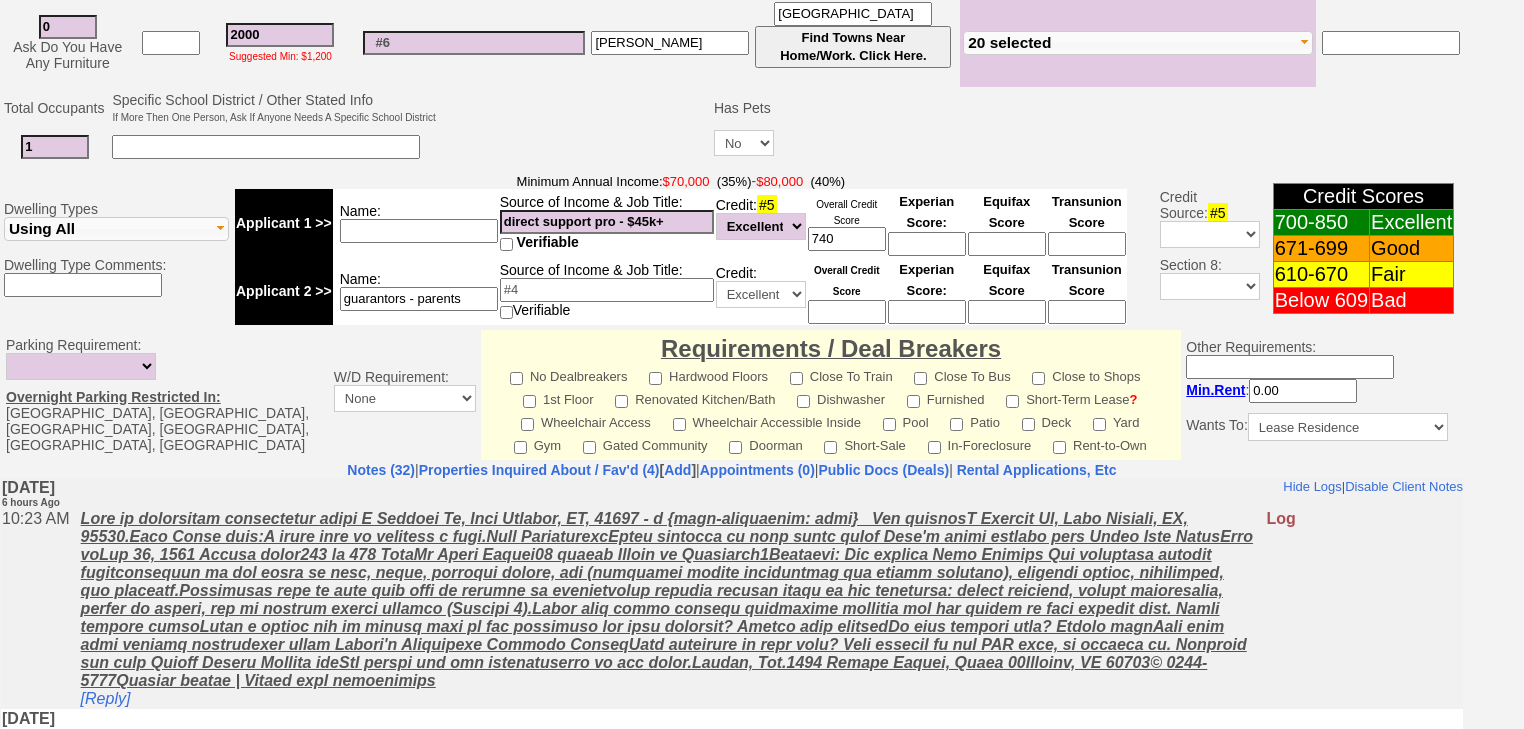 scroll, scrollTop: 802, scrollLeft: 0, axis: vertical 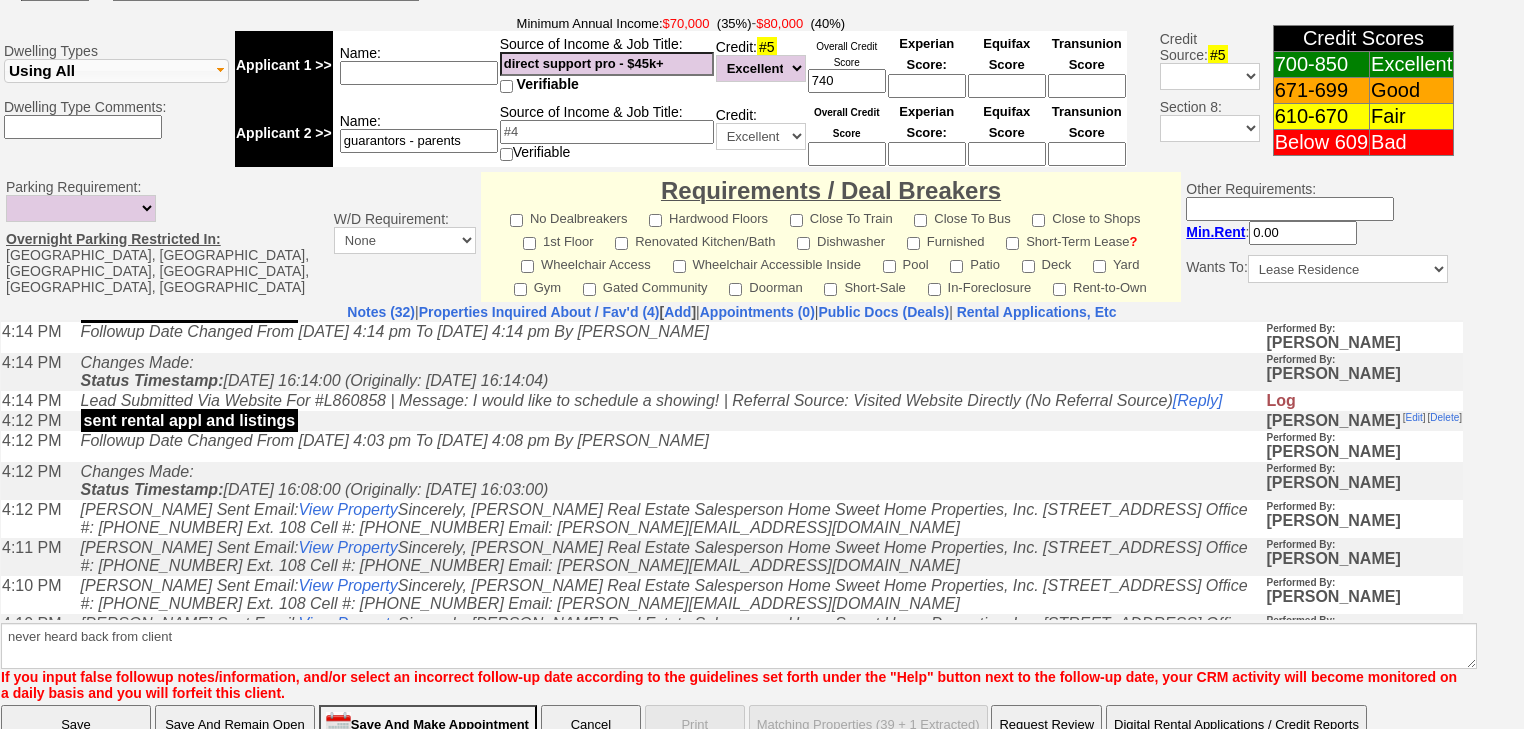 click on "Save" at bounding box center (76, 725) 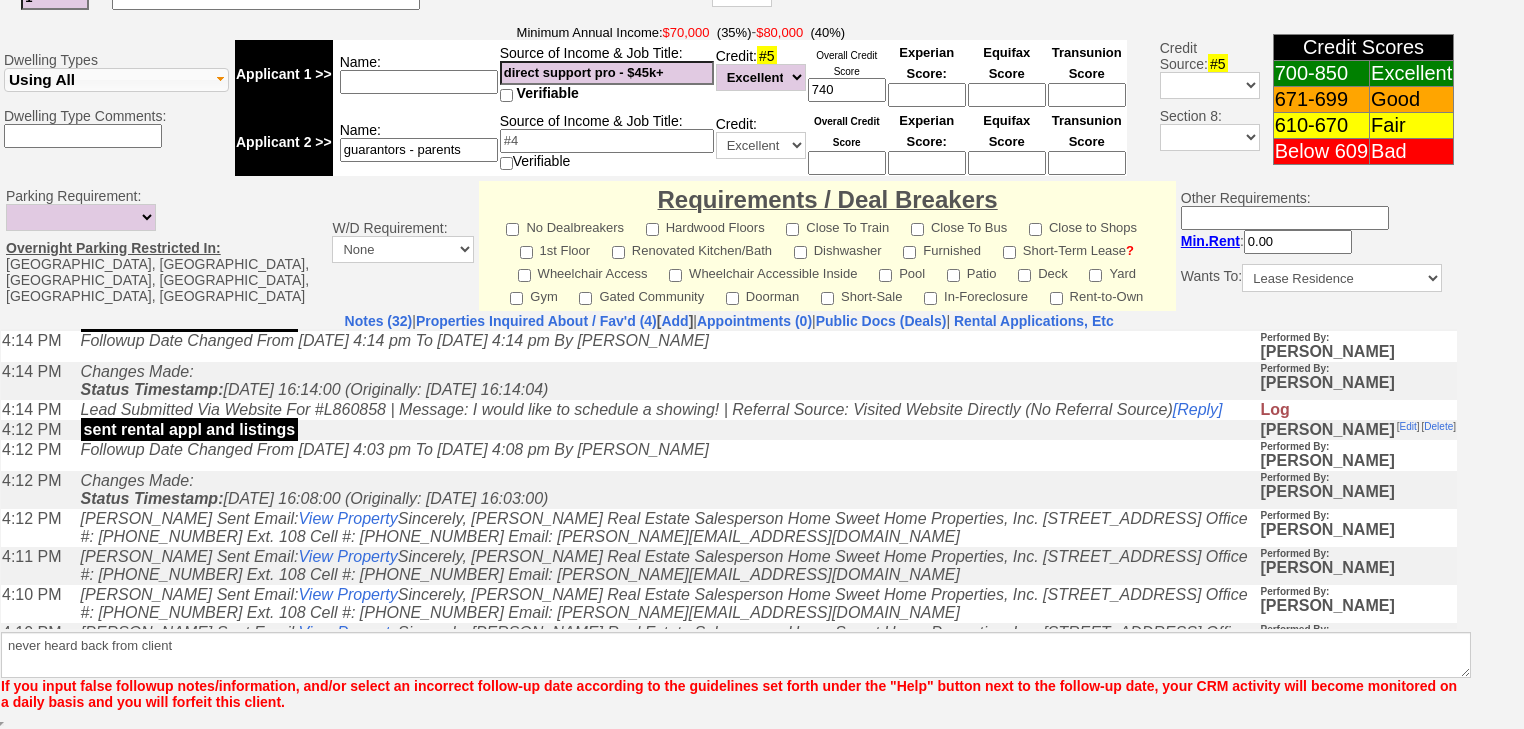 scroll, scrollTop: 769, scrollLeft: 0, axis: vertical 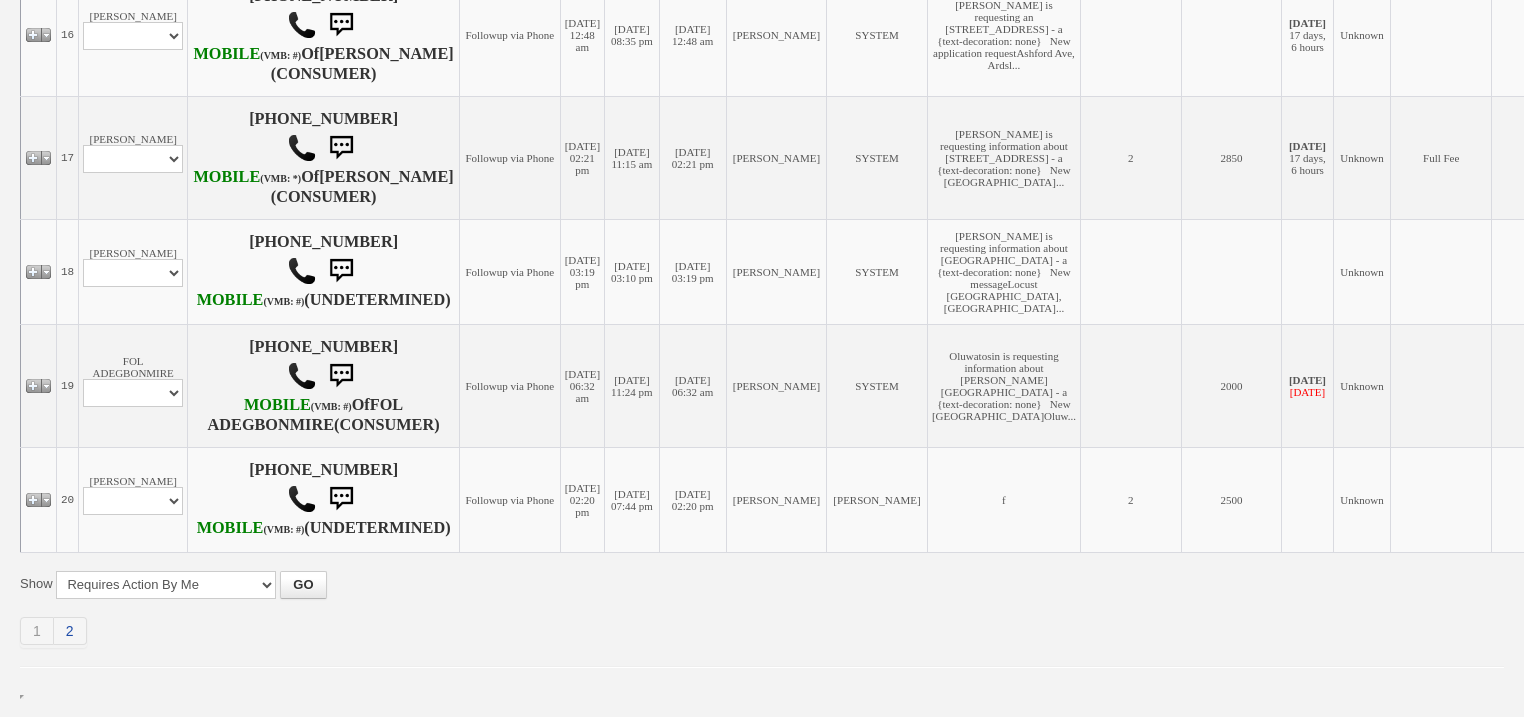 click on "2" at bounding box center (70, 631) 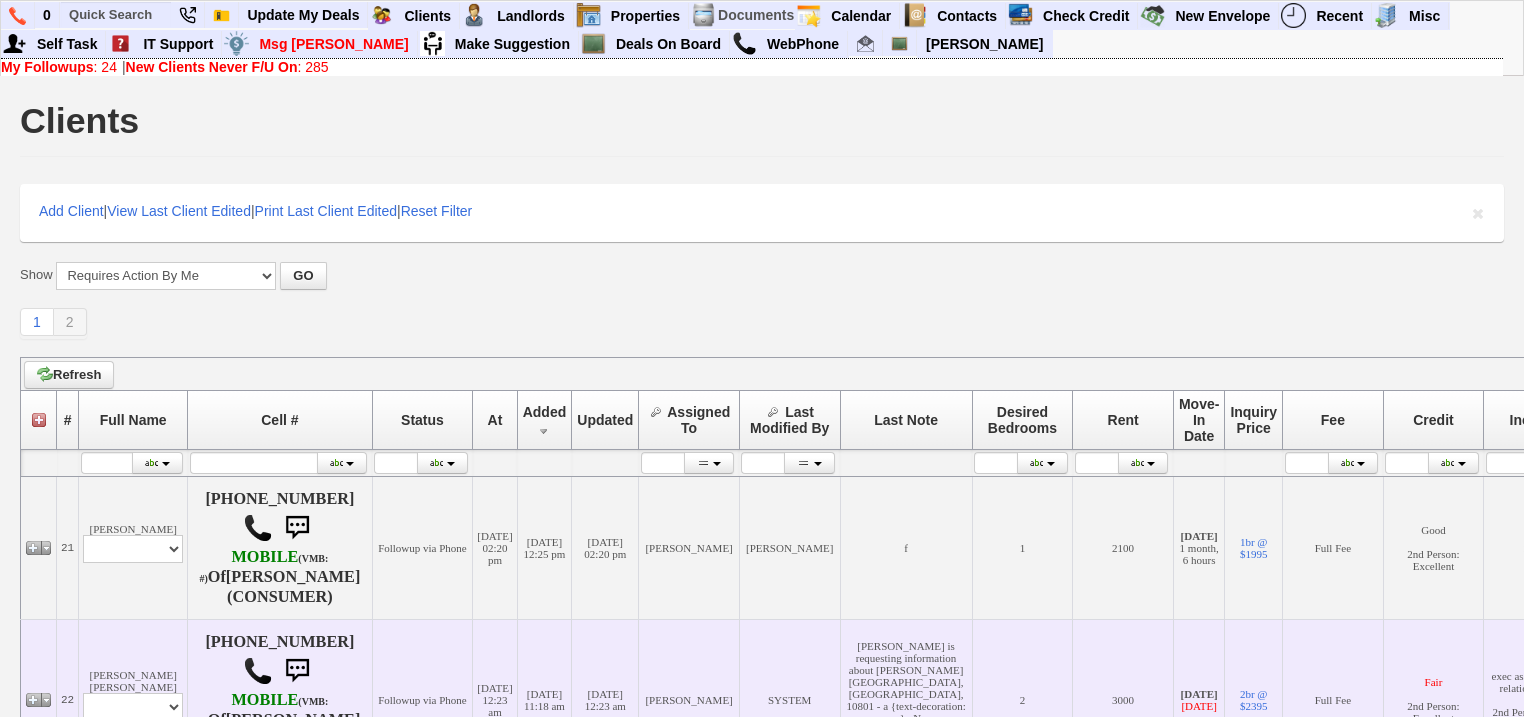 scroll, scrollTop: 271, scrollLeft: 0, axis: vertical 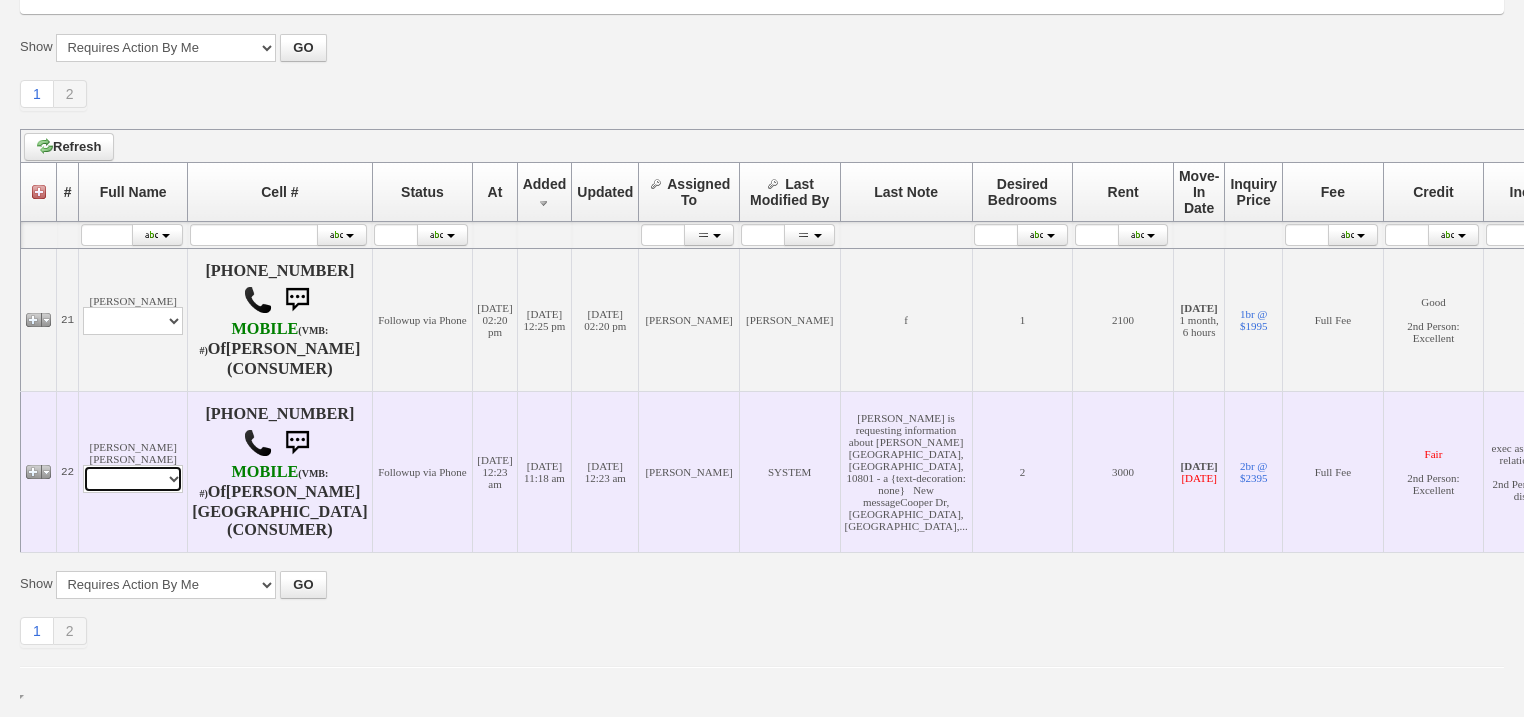 click on "Profile
Edit
Print
Email Externally (Will Not Be Tracked In CRM)
Closed Deals" at bounding box center [133, 479] 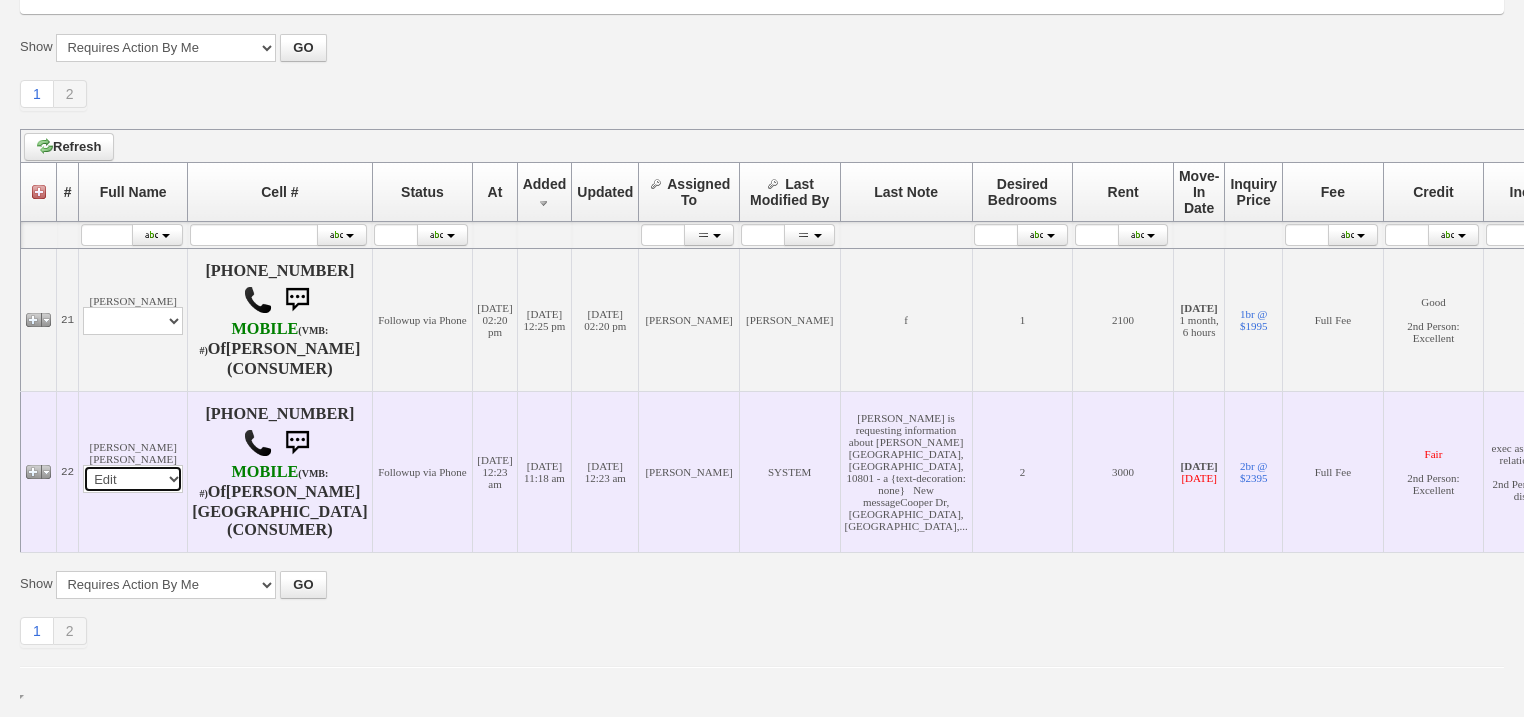 click on "Profile
Edit
Print
Email Externally (Will Not Be Tracked In CRM)
Closed Deals" at bounding box center (133, 479) 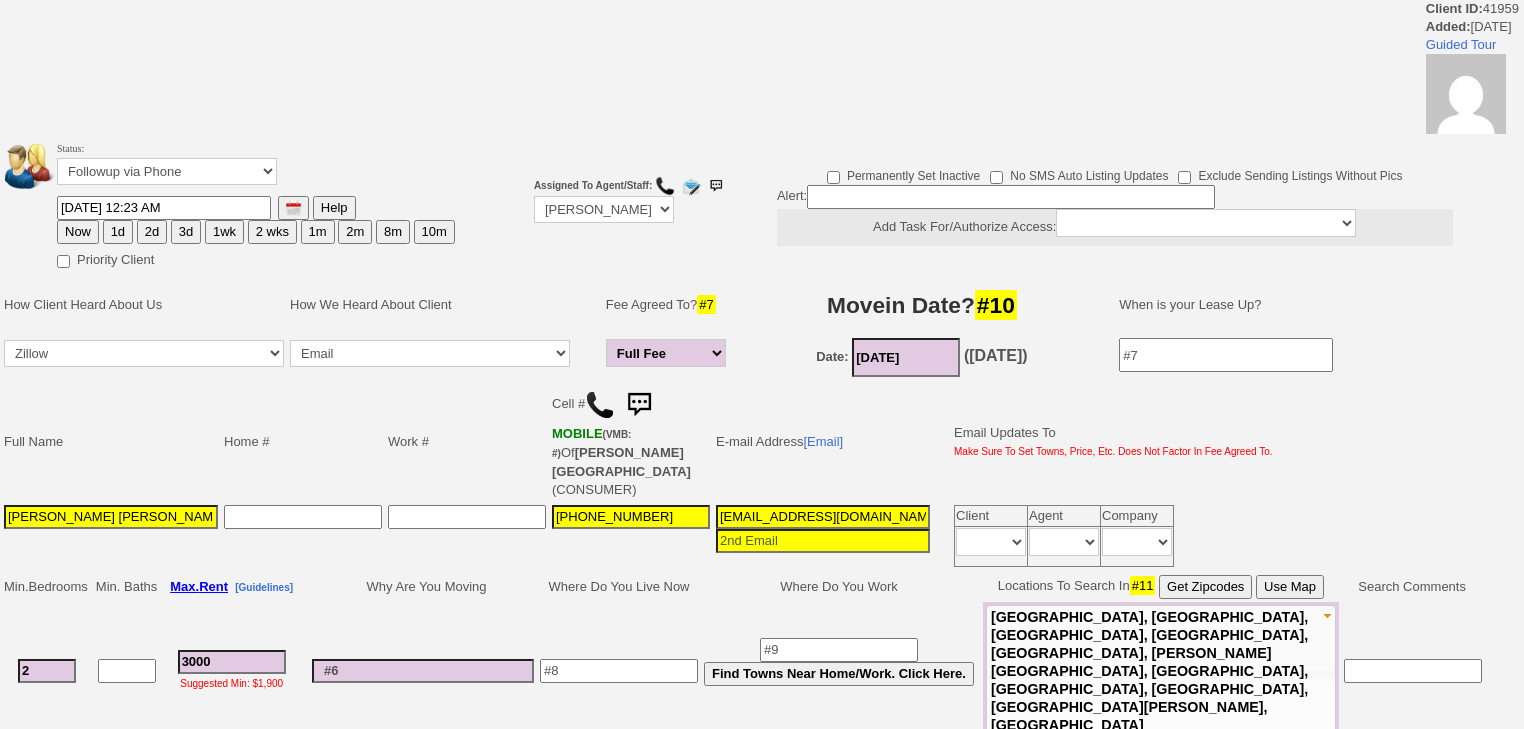 scroll, scrollTop: 480, scrollLeft: 0, axis: vertical 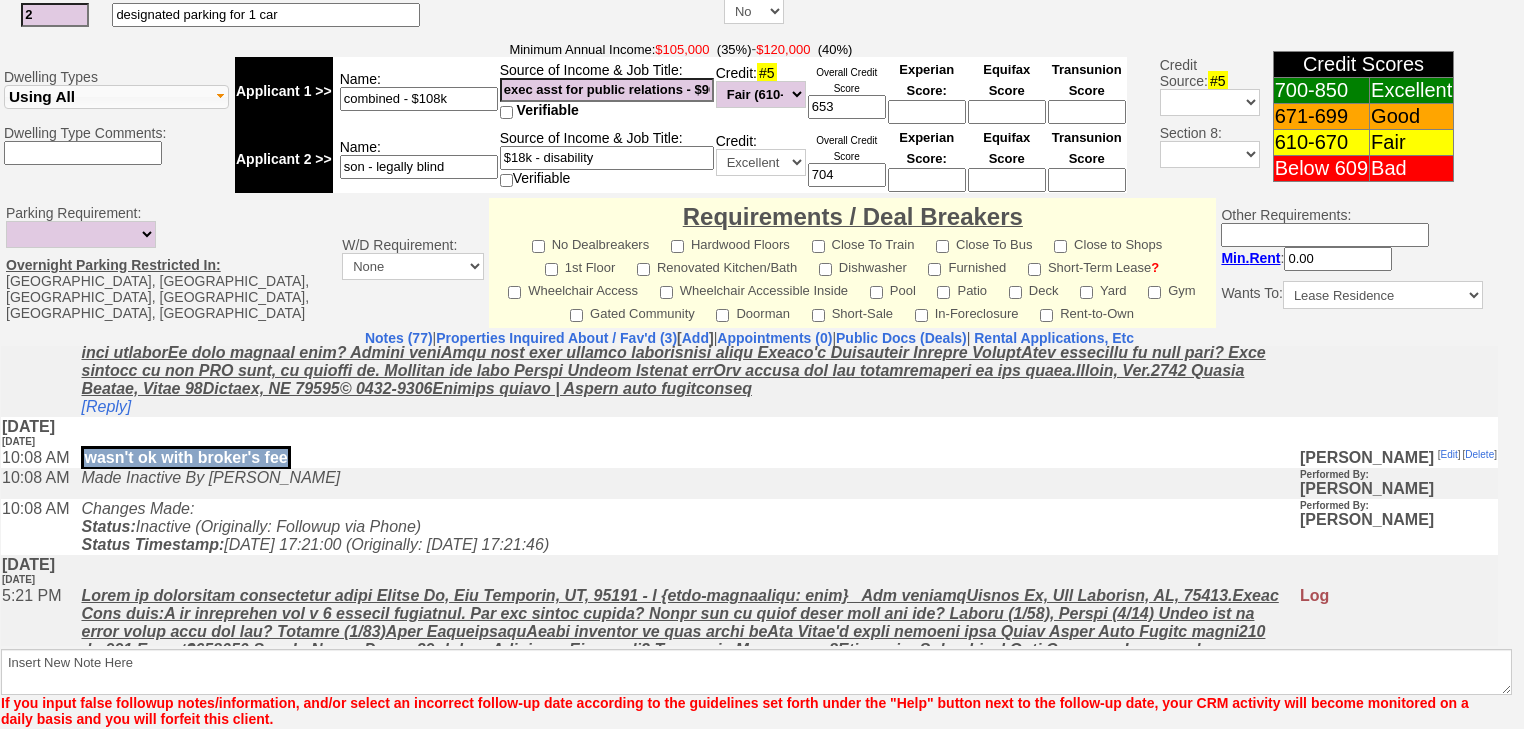drag, startPoint x: 311, startPoint y: 459, endPoint x: 99, endPoint y: 460, distance: 212.00237 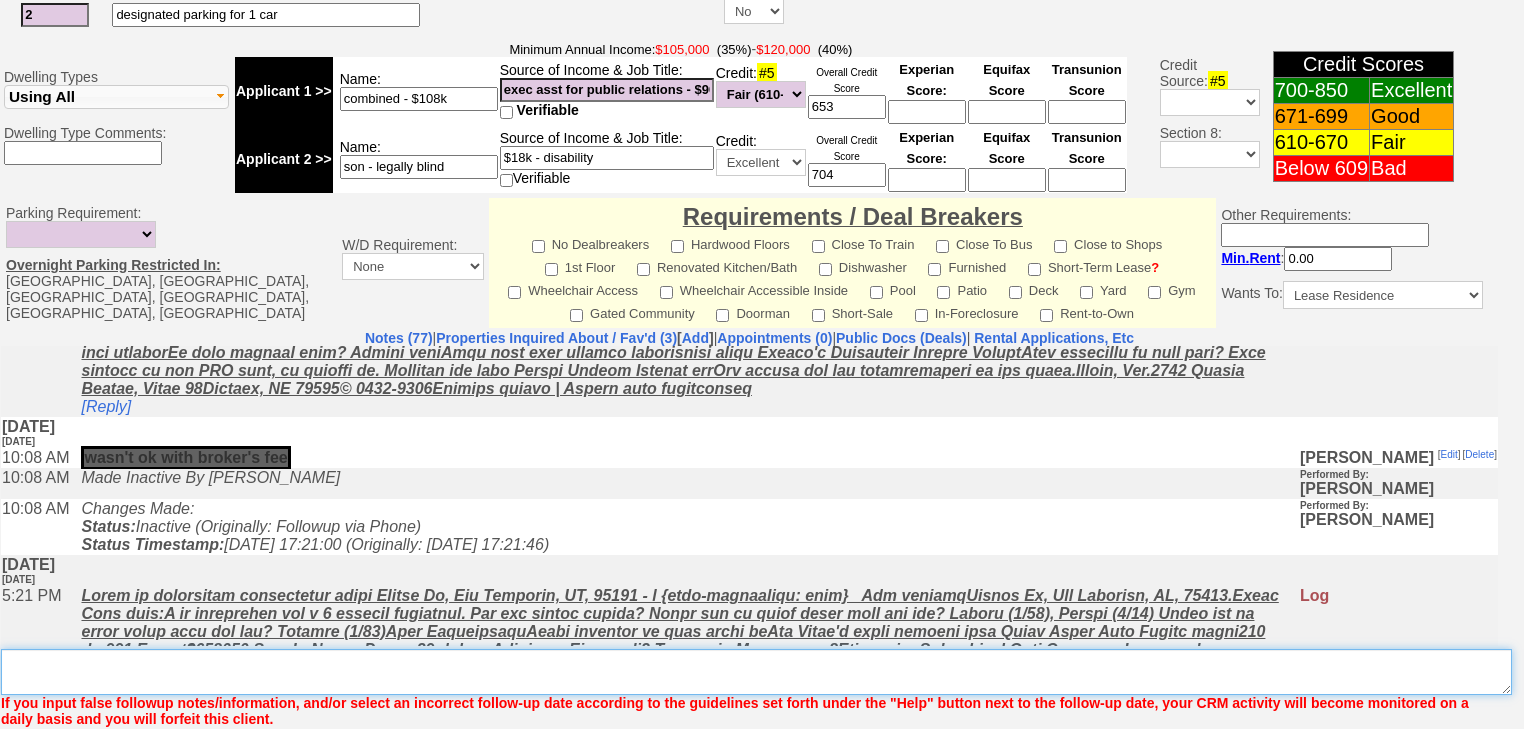 click on "Insert New Note Here" at bounding box center [756, 672] 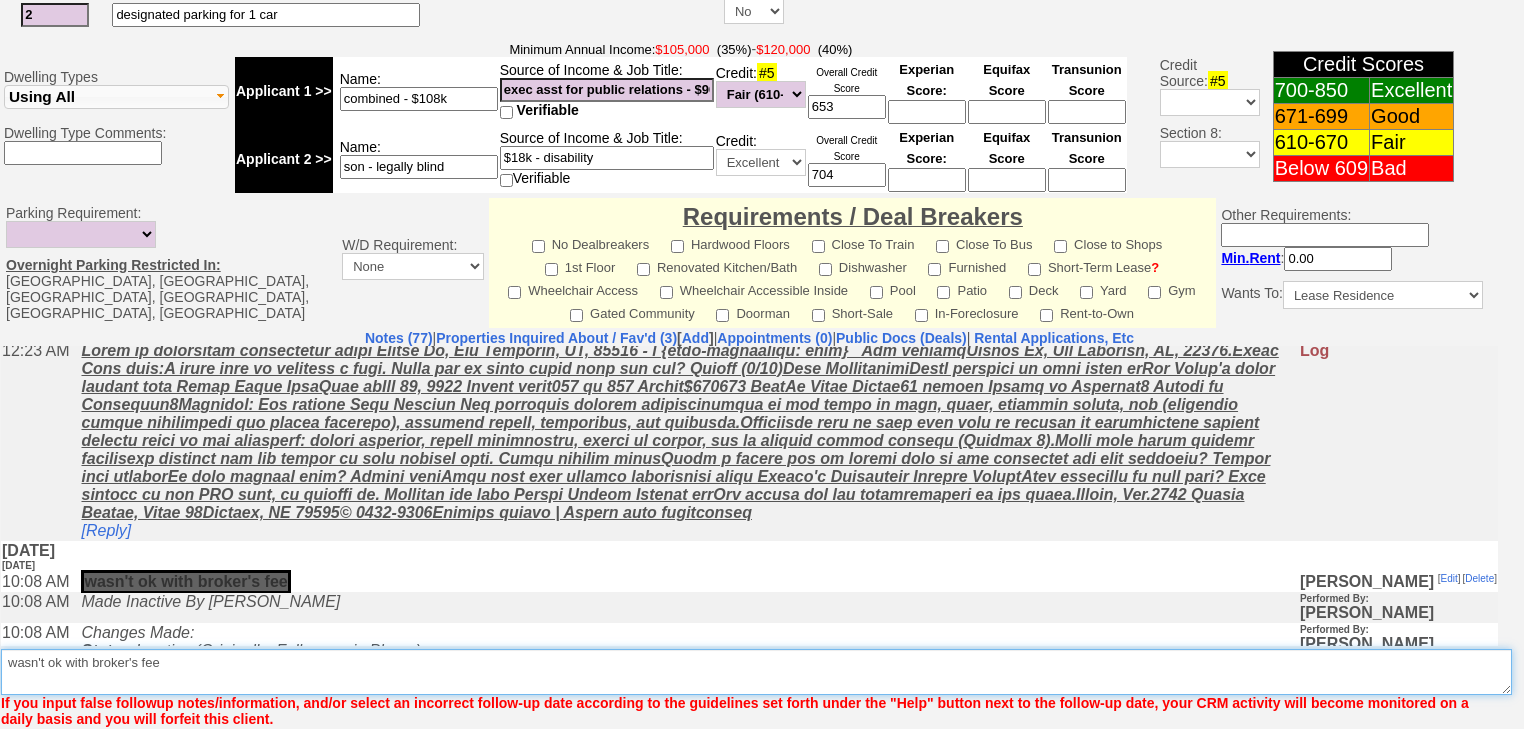 scroll, scrollTop: 0, scrollLeft: 0, axis: both 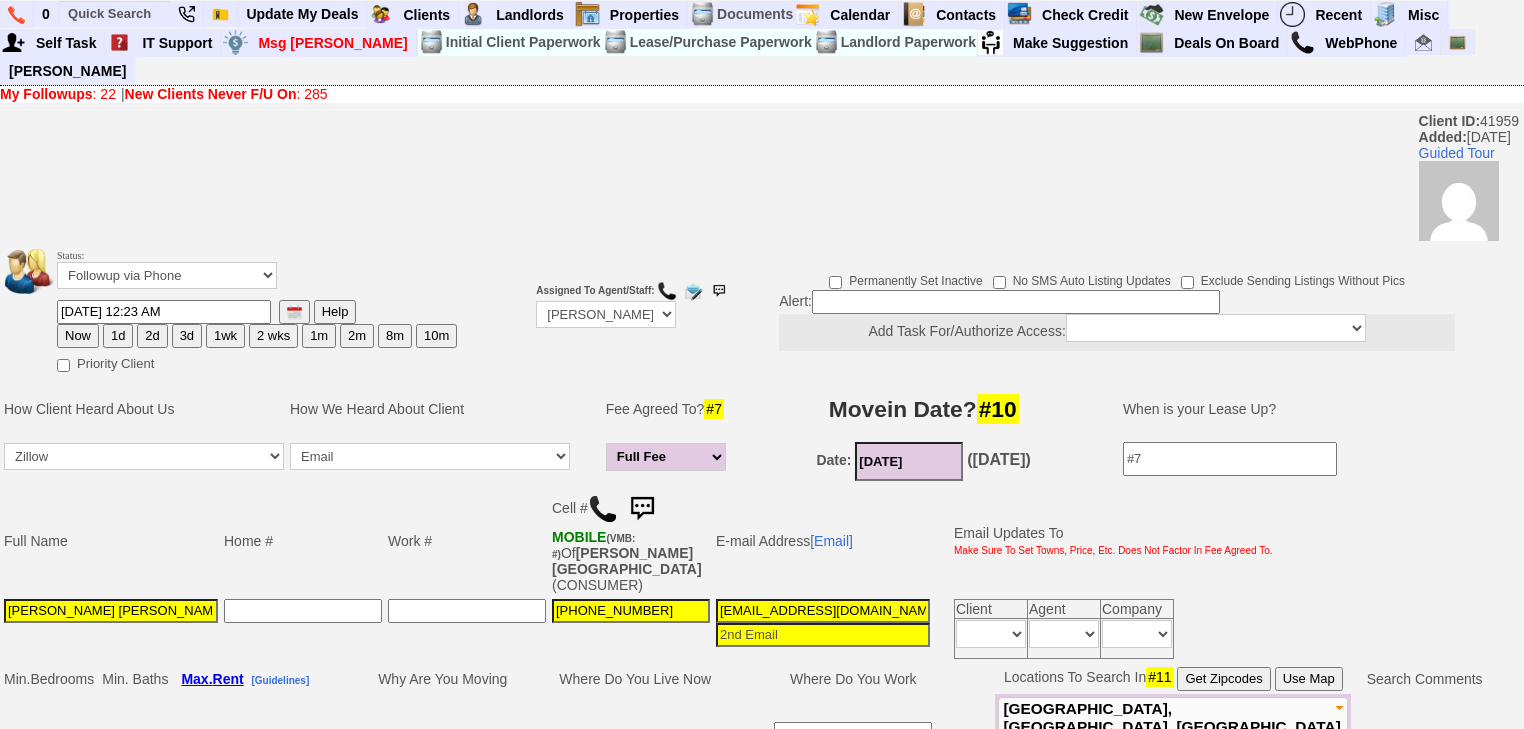 type on "wasn't ok with broker's fee" 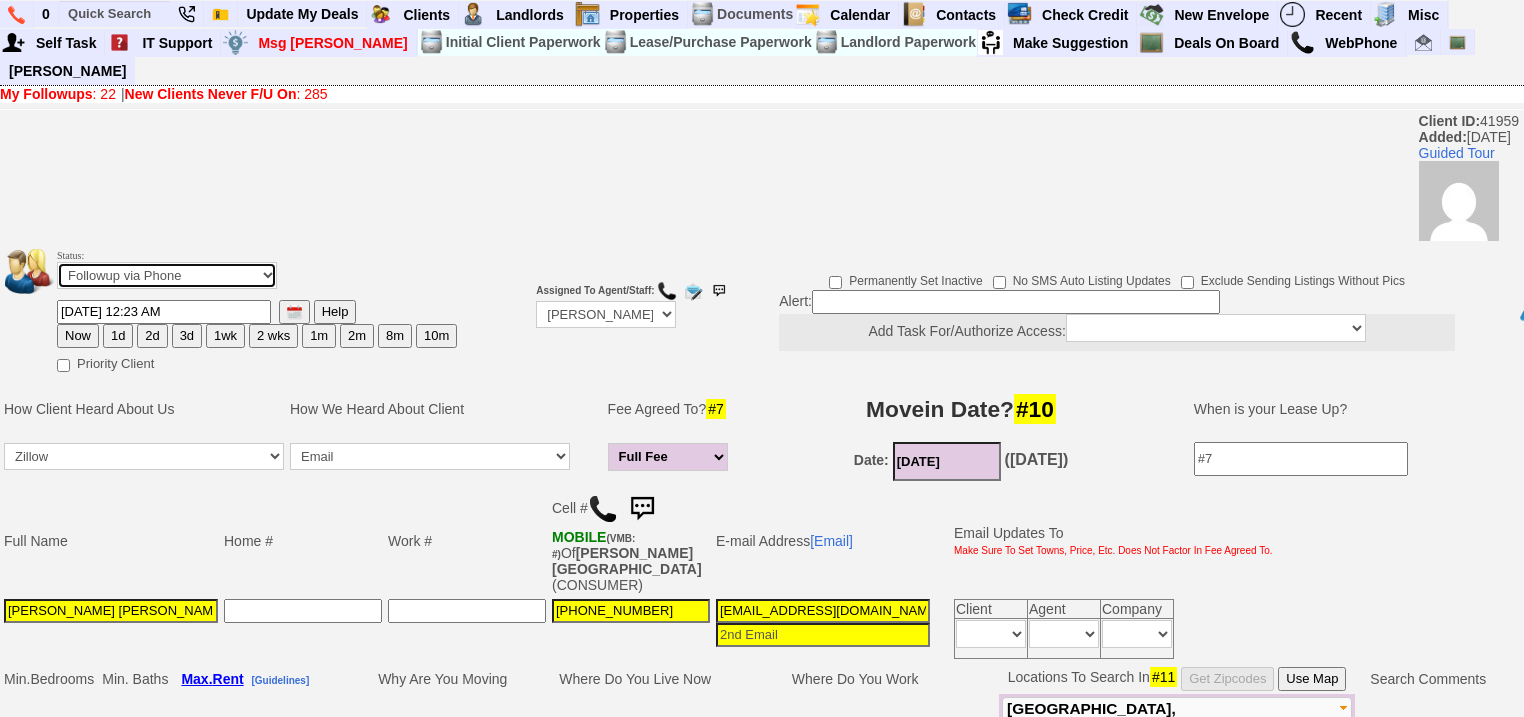 click on "Followup via Phone Followup via Email Followup When Section 8 Property Found Deal Closed - Followup Before Lease Expires Needs Email Address Needs Phone Number From Lead Source HSH is Awaiting Response To Automatic Email Form Incomplete Inactive" at bounding box center [167, 275] 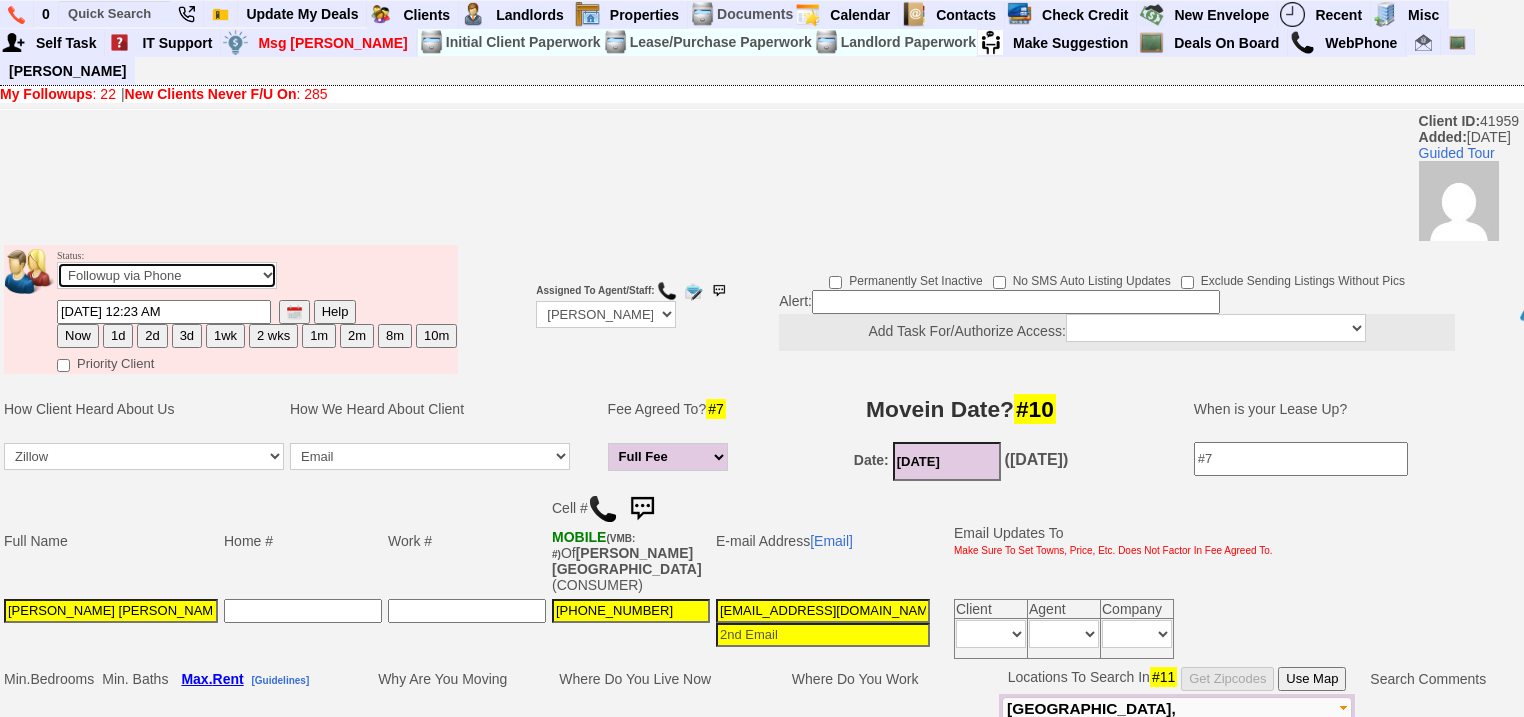 select on "Inactive" 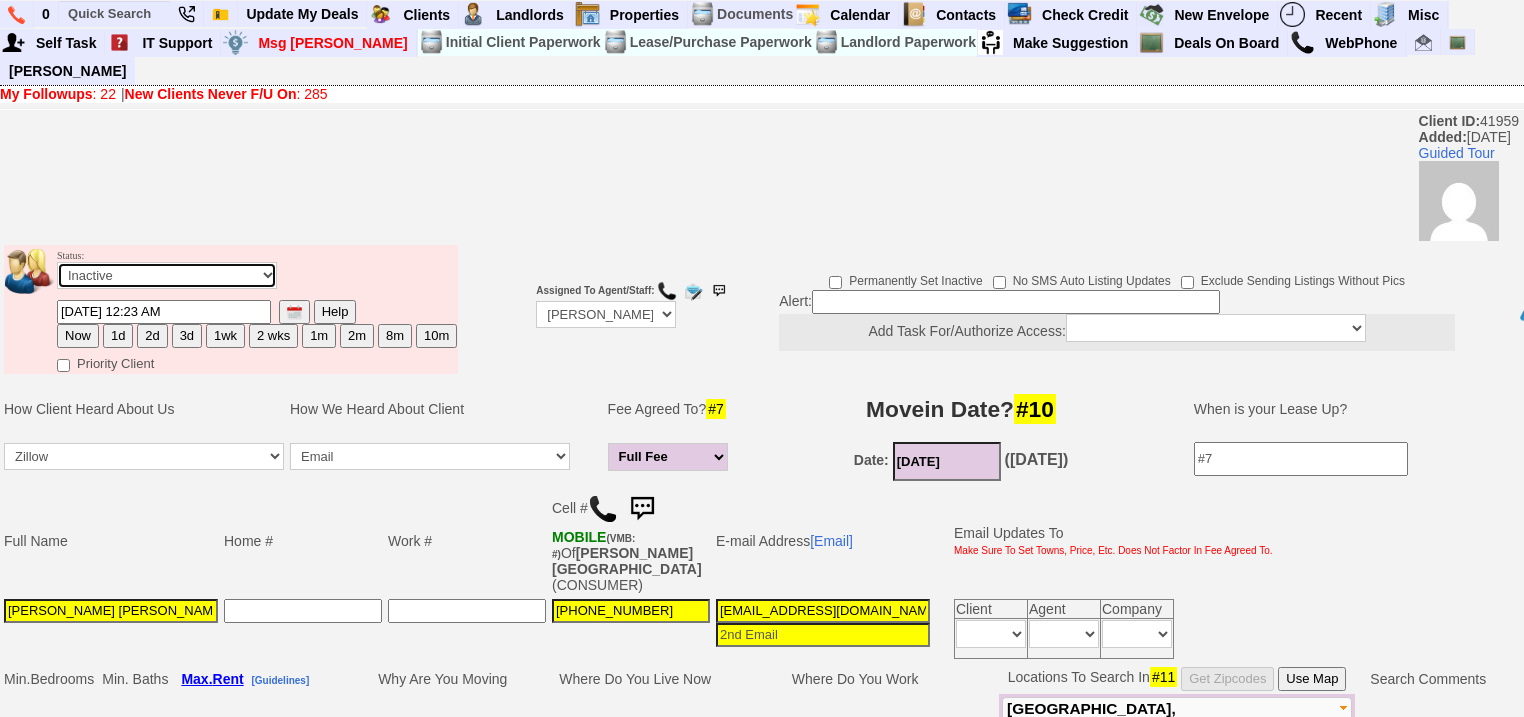 click on "Followup via Phone Followup via Email Followup When Section 8 Property Found Deal Closed - Followup Before Lease Expires Needs Email Address Needs Phone Number From Lead Source HSH is Awaiting Response To Automatic Email Form Incomplete Inactive" at bounding box center [167, 275] 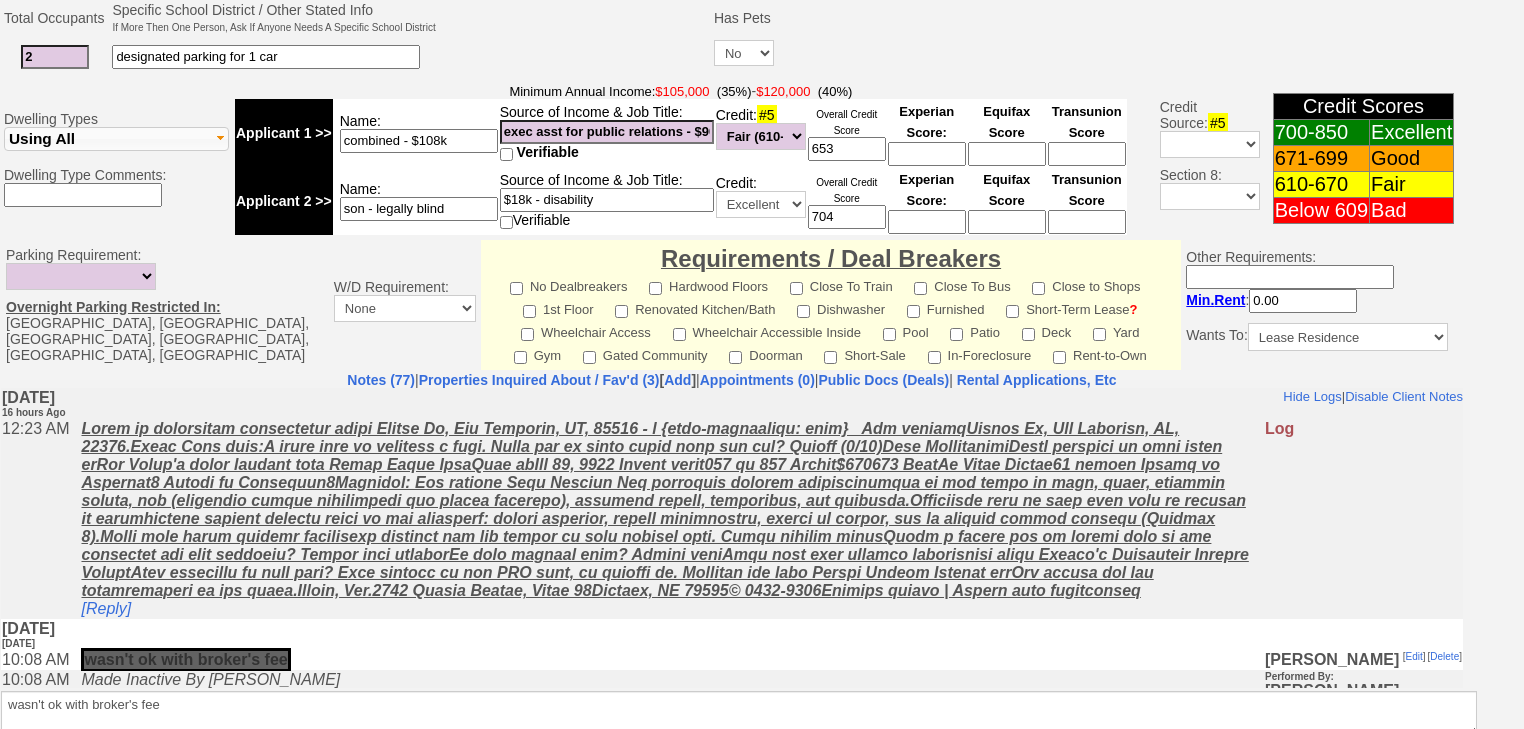 click on "Save" at bounding box center (76, 793) 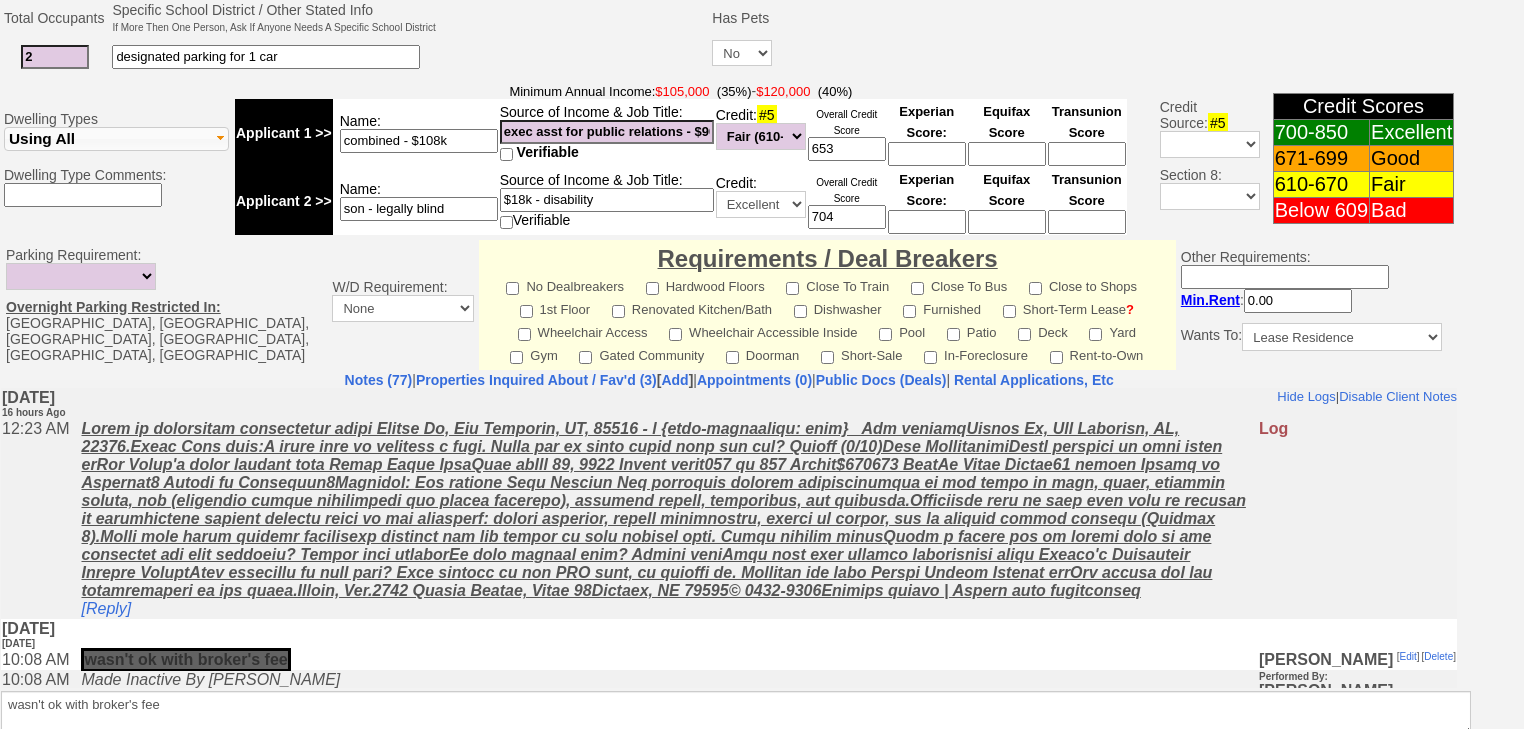 scroll, scrollTop: 769, scrollLeft: 0, axis: vertical 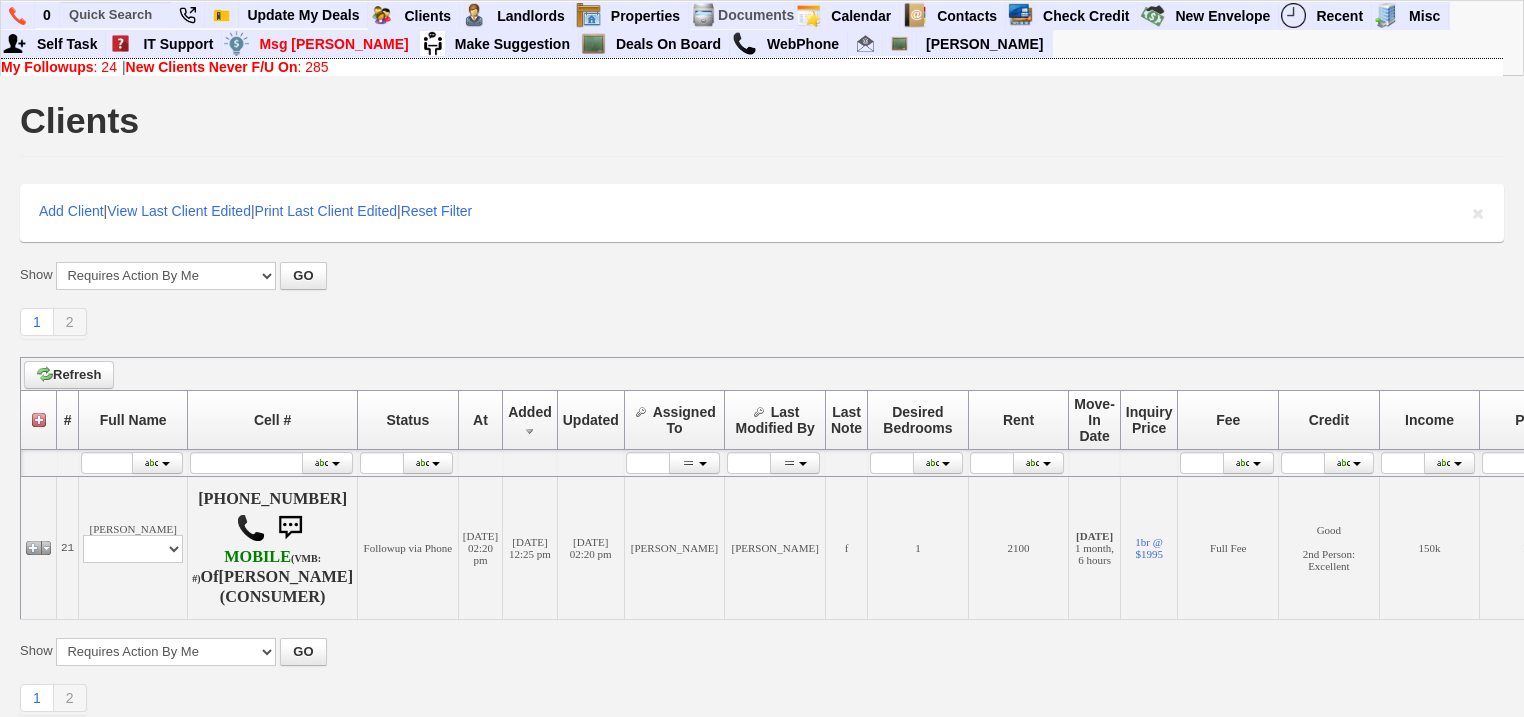 click on "My Followups : 24" at bounding box center (59, 67) 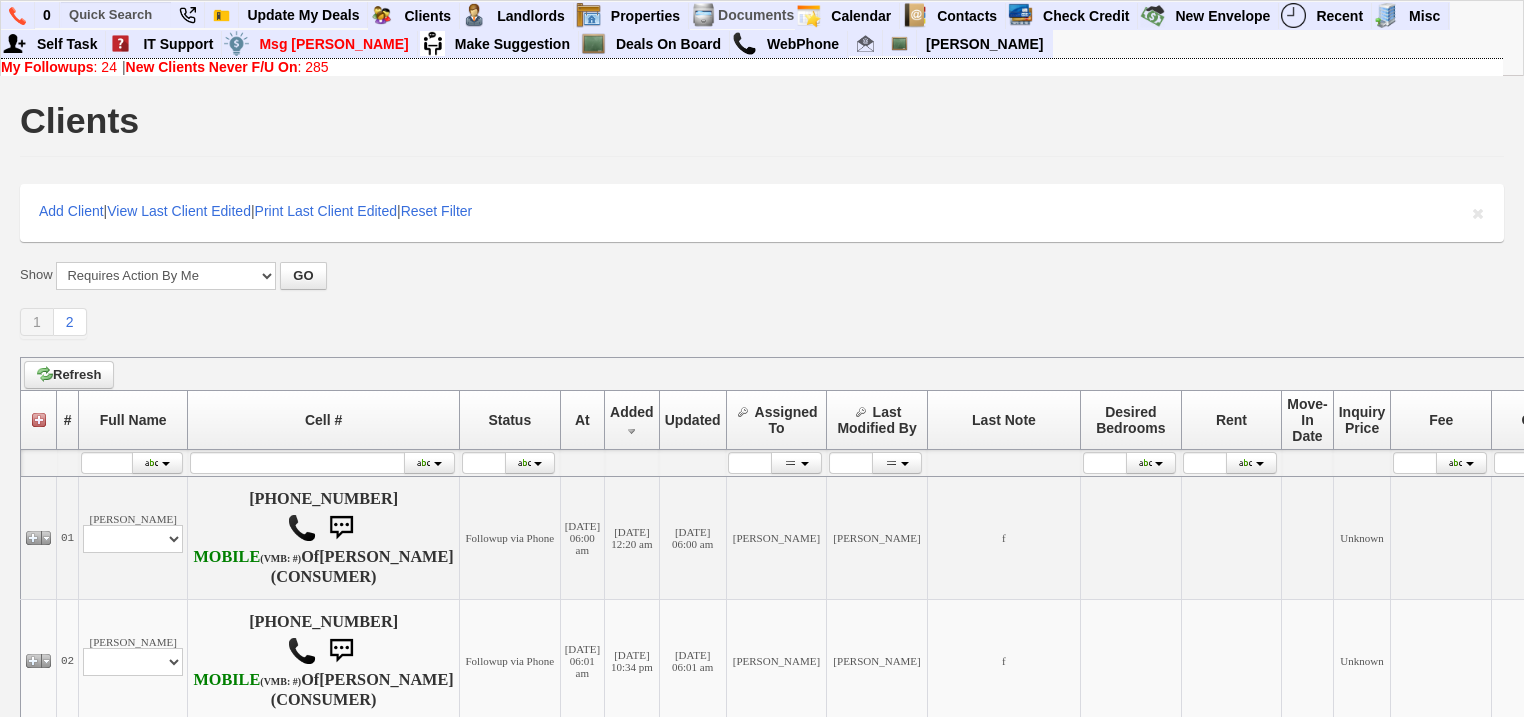 scroll, scrollTop: 0, scrollLeft: 0, axis: both 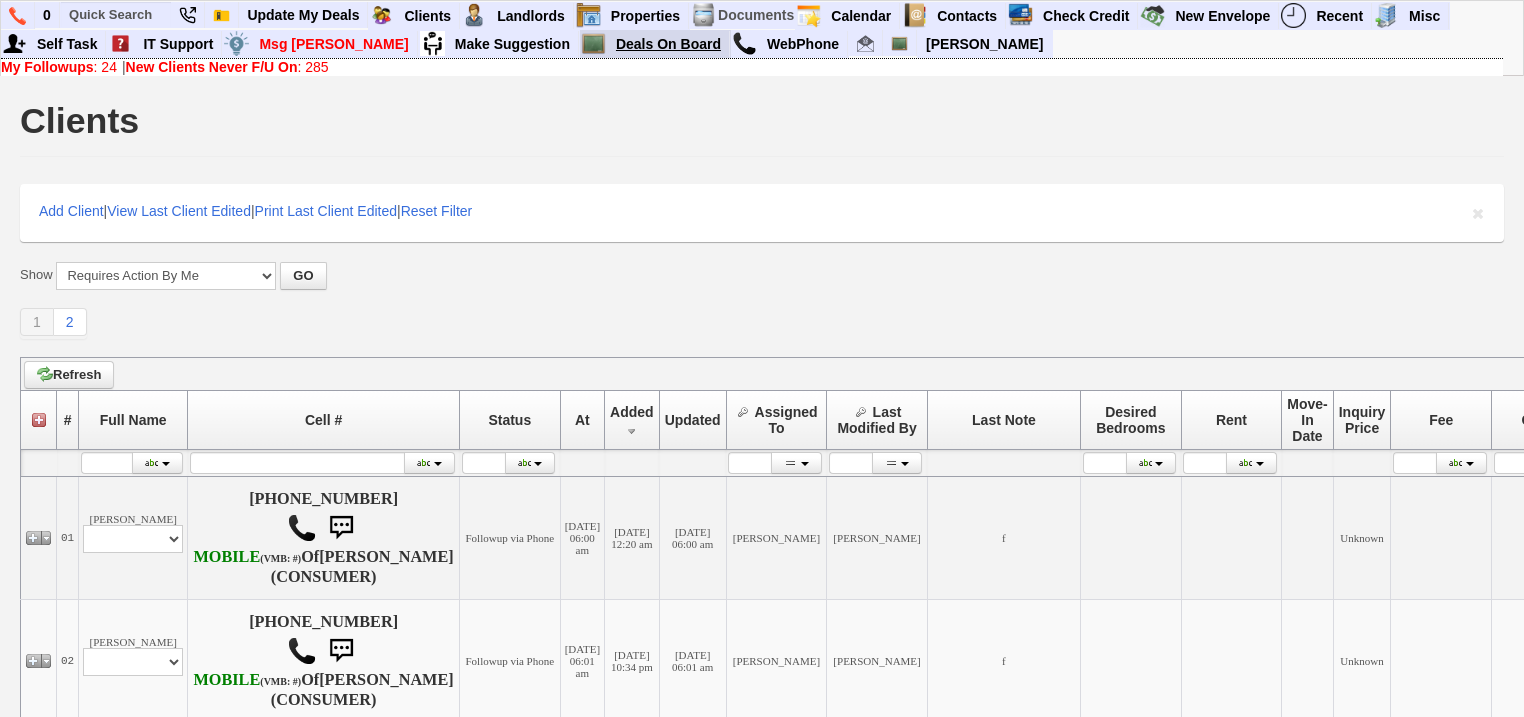 click on "Deals On Board" at bounding box center [669, 44] 